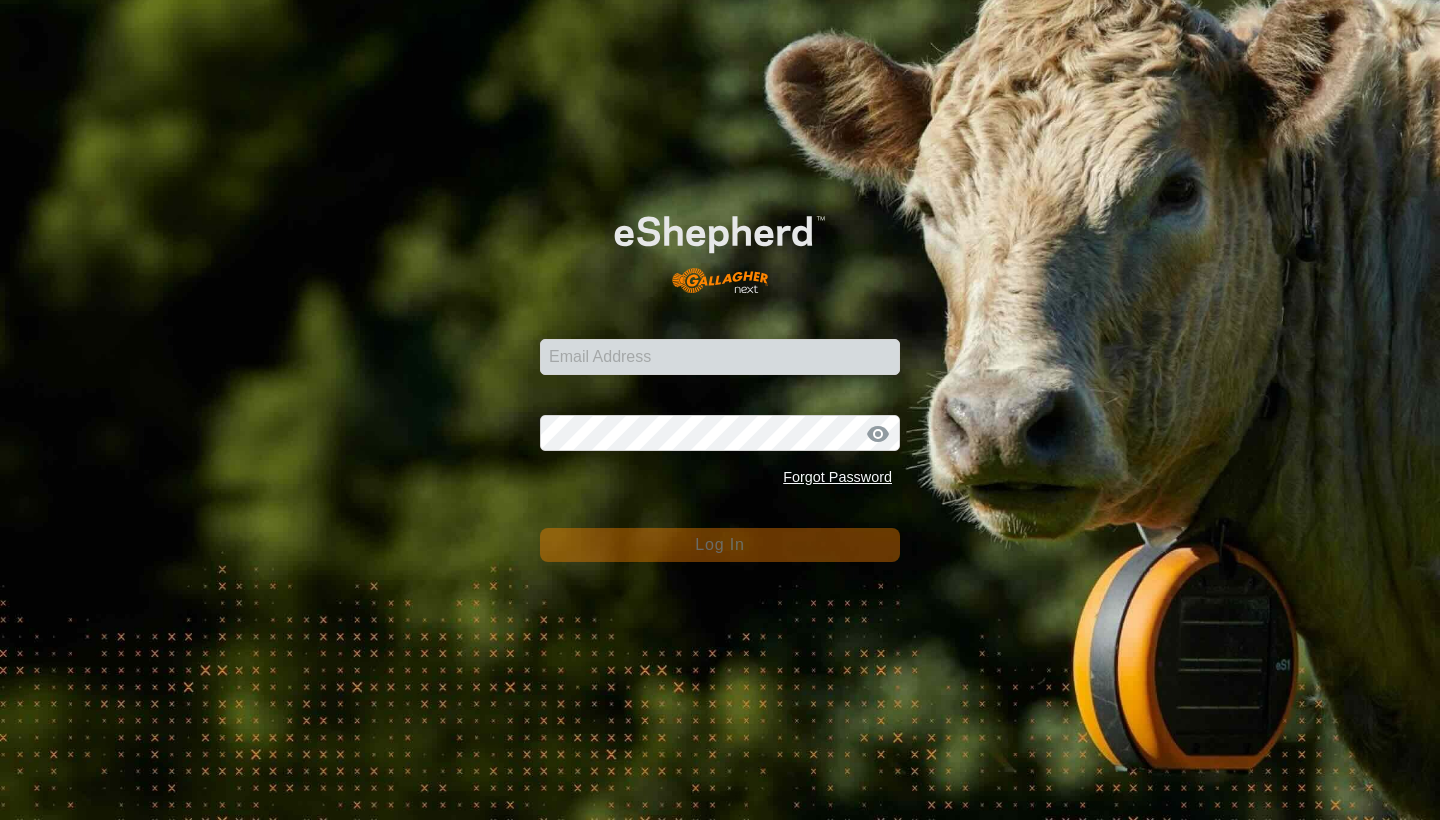scroll, scrollTop: 0, scrollLeft: 0, axis: both 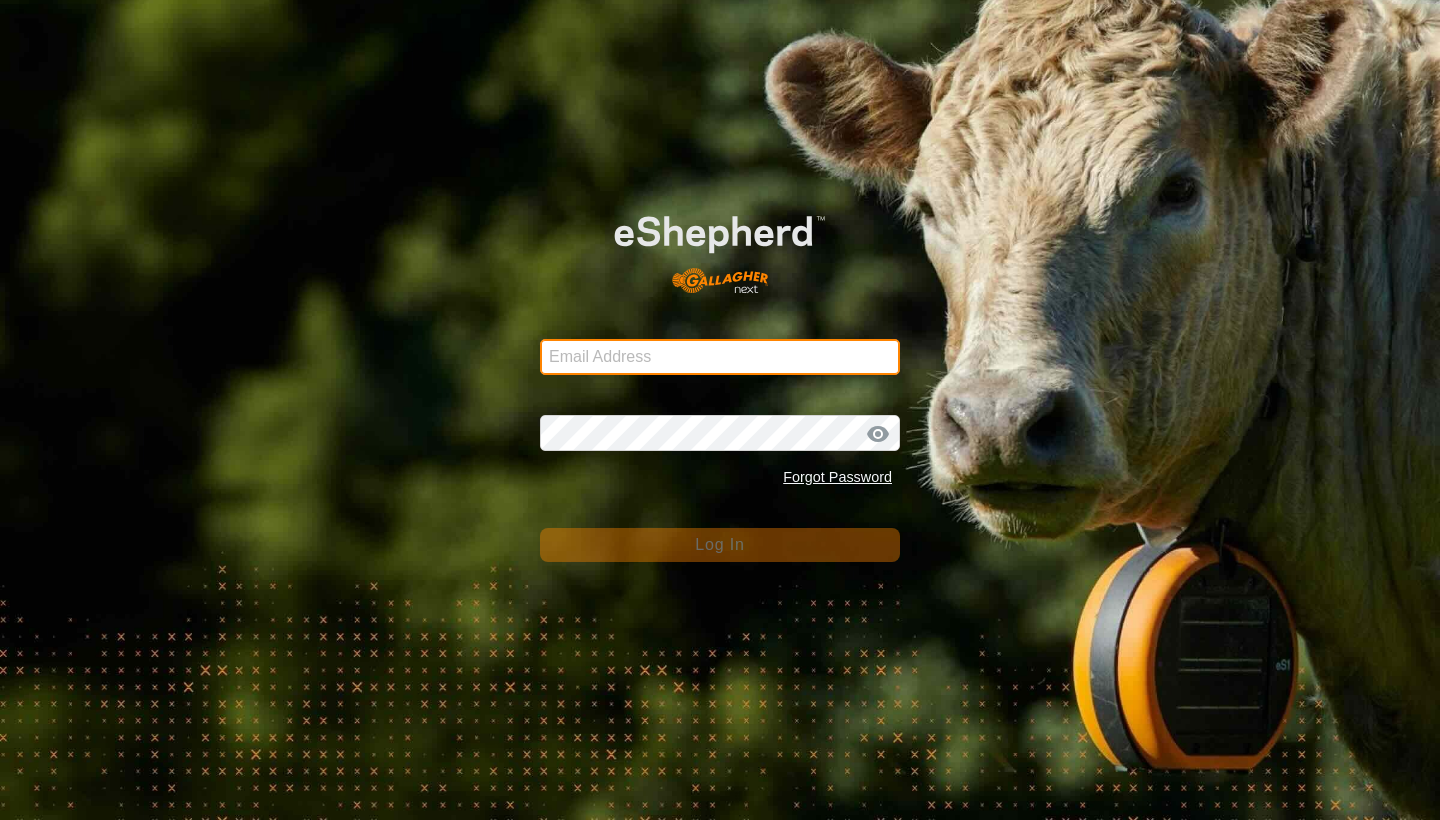 type on "[EMAIL]" 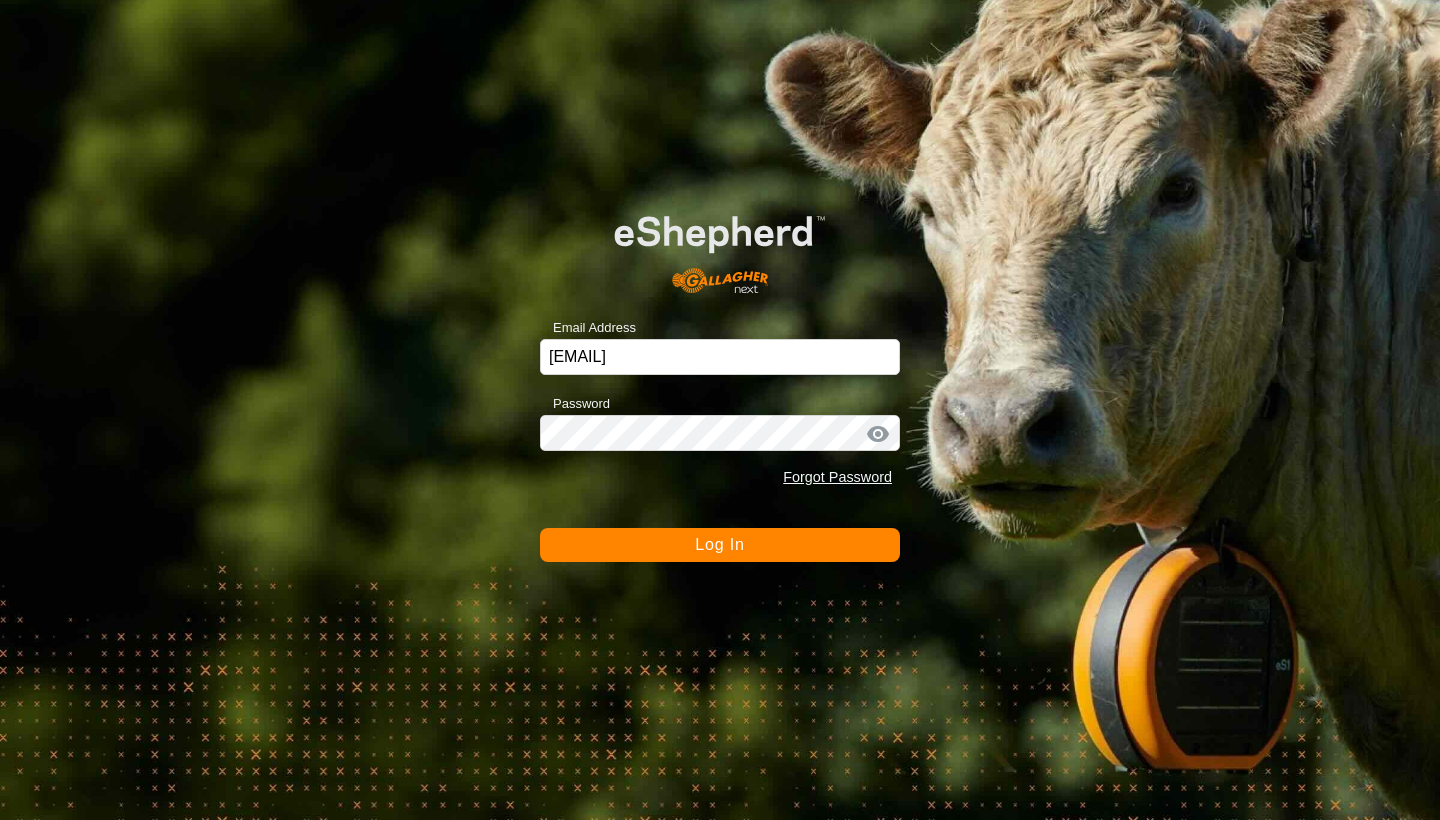 click on "Log In" 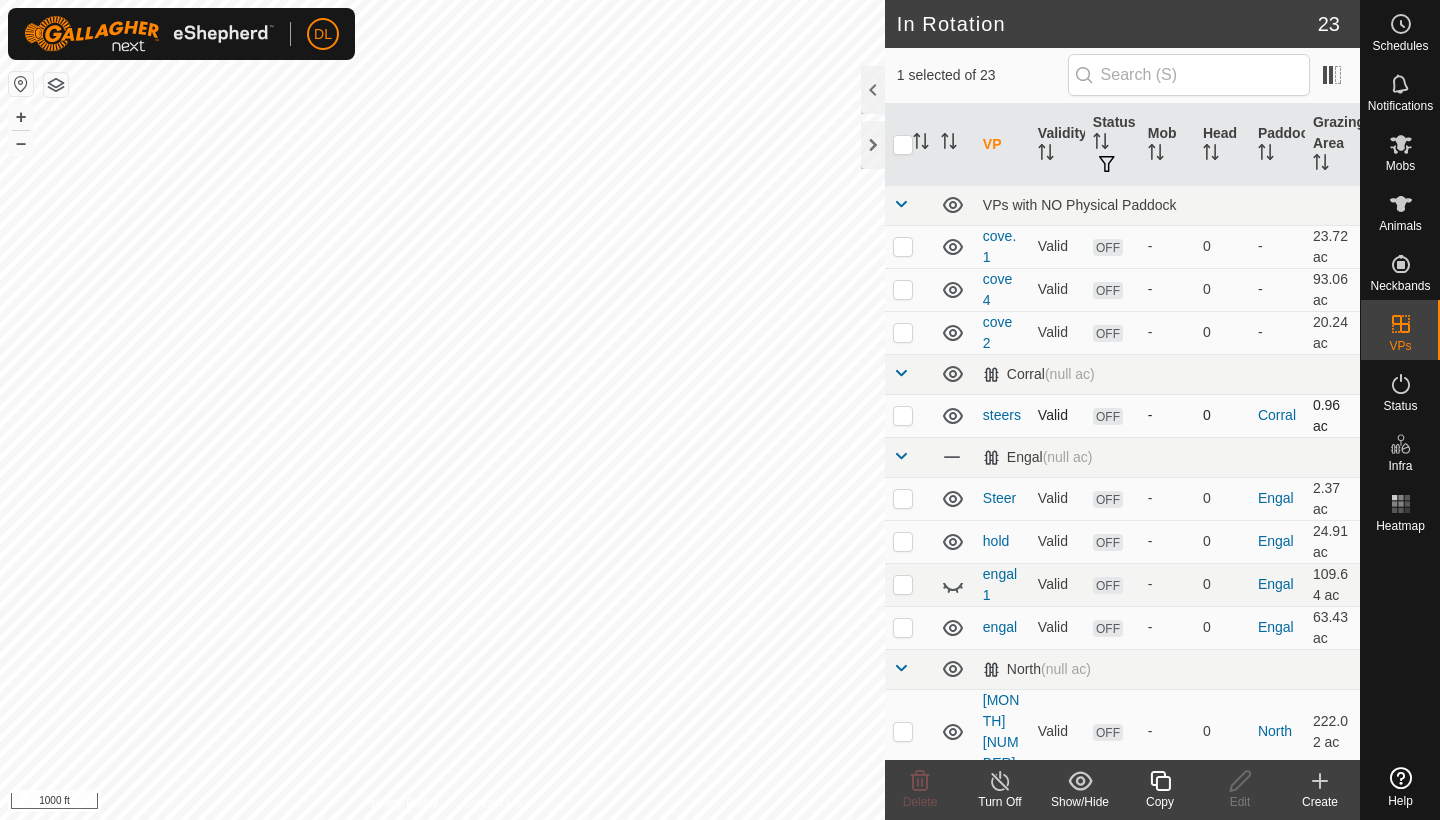 checkbox on "true" 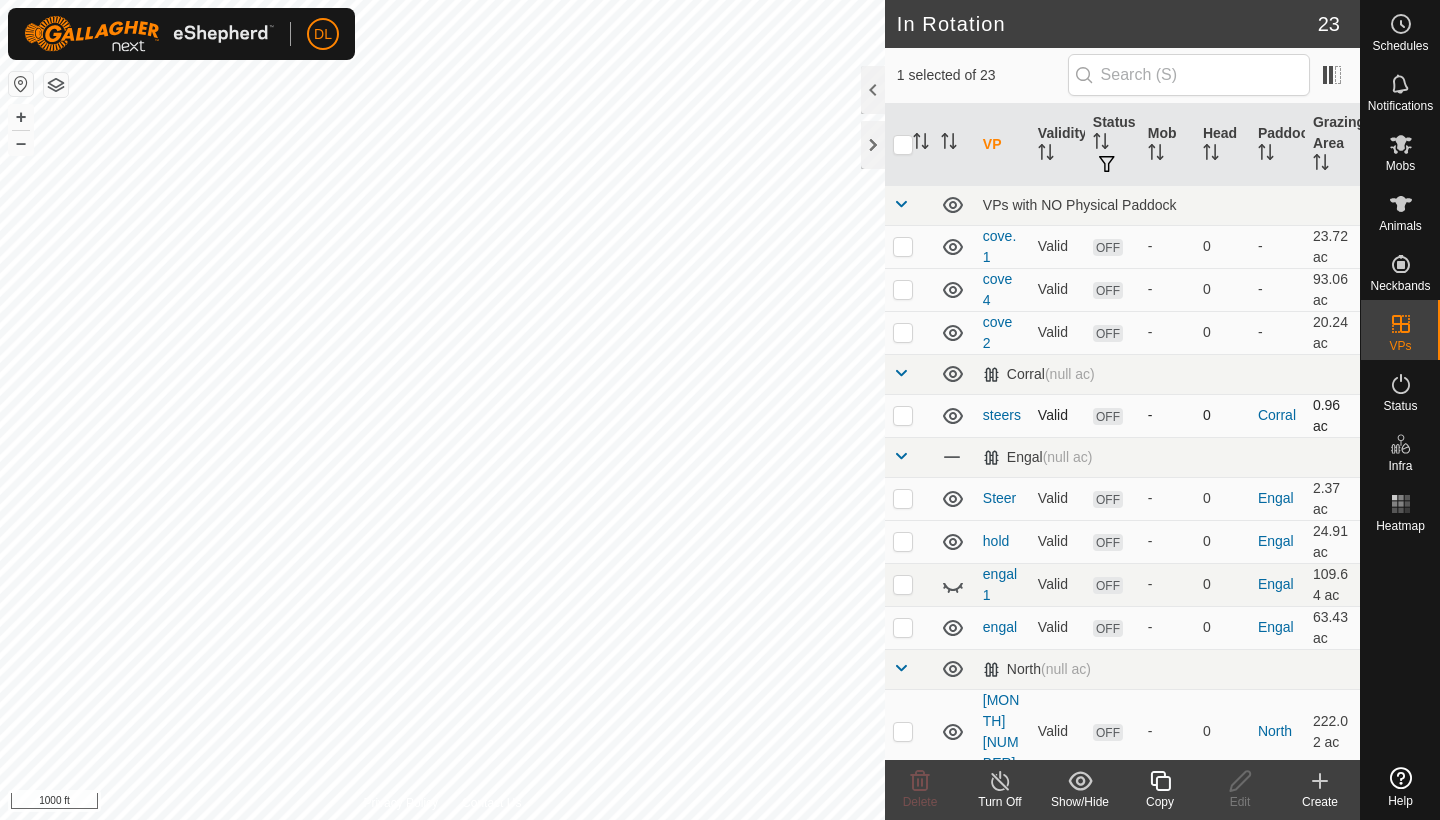 checkbox on "false" 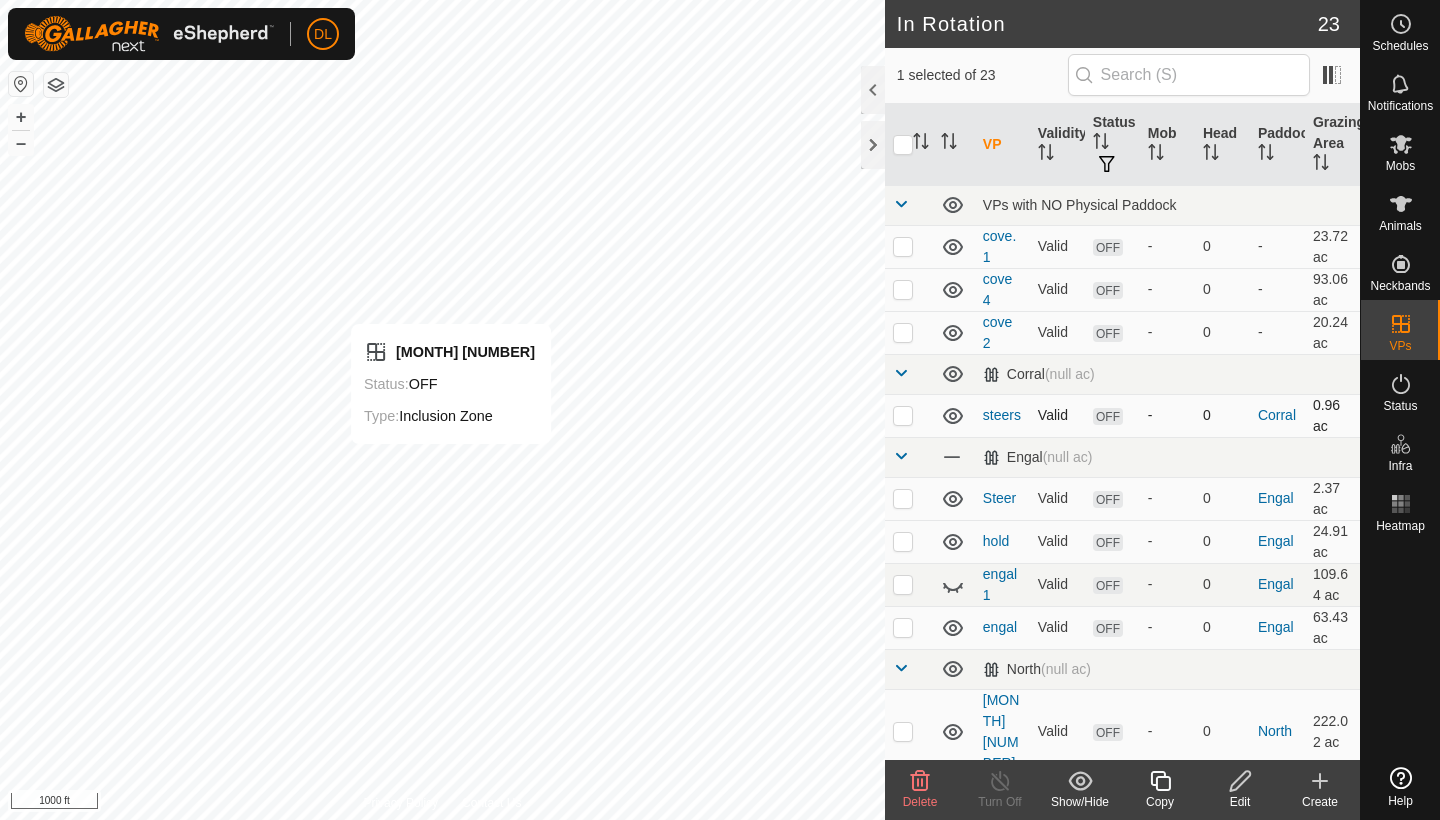 checkbox on "false" 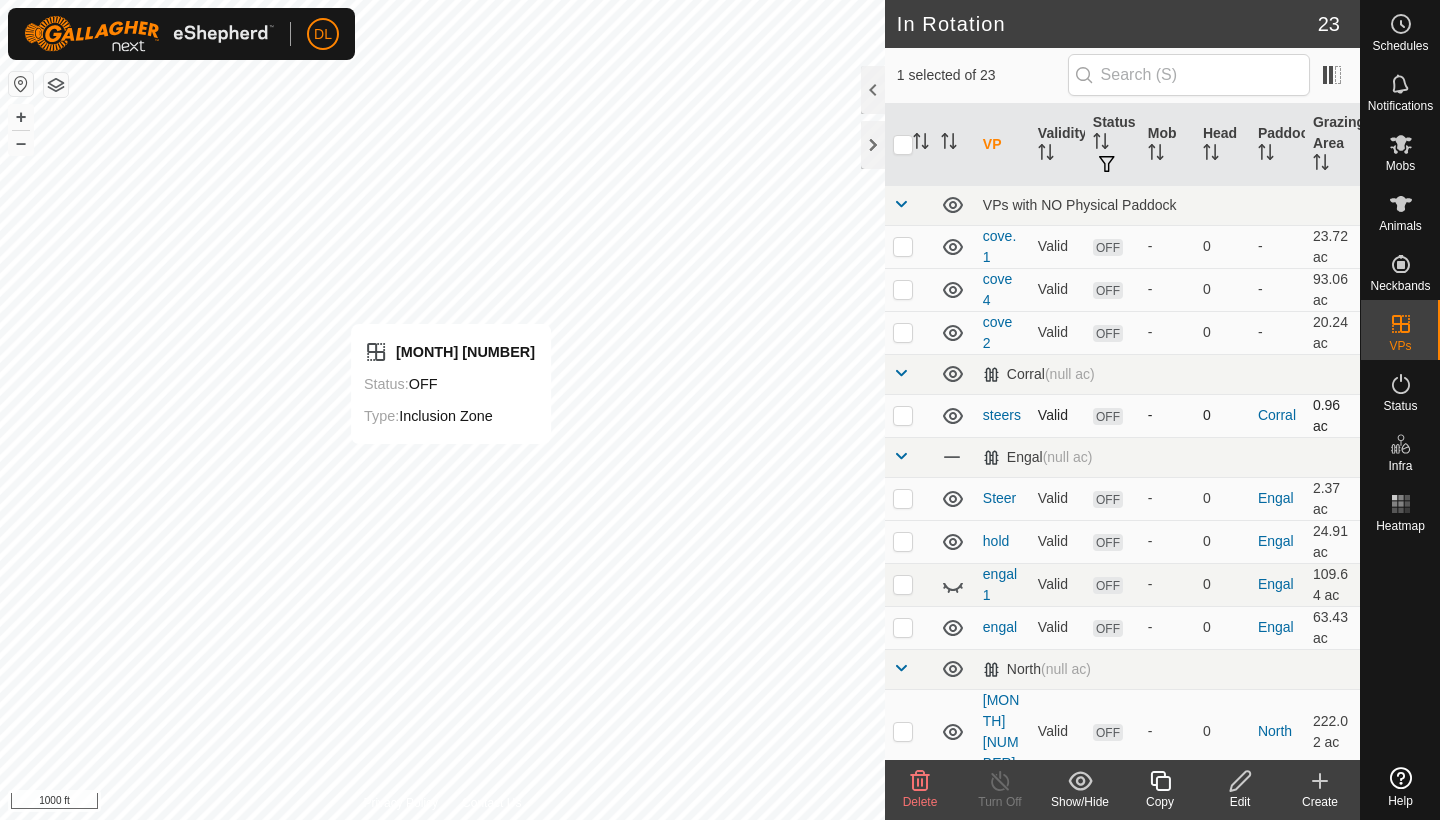 checkbox on "true" 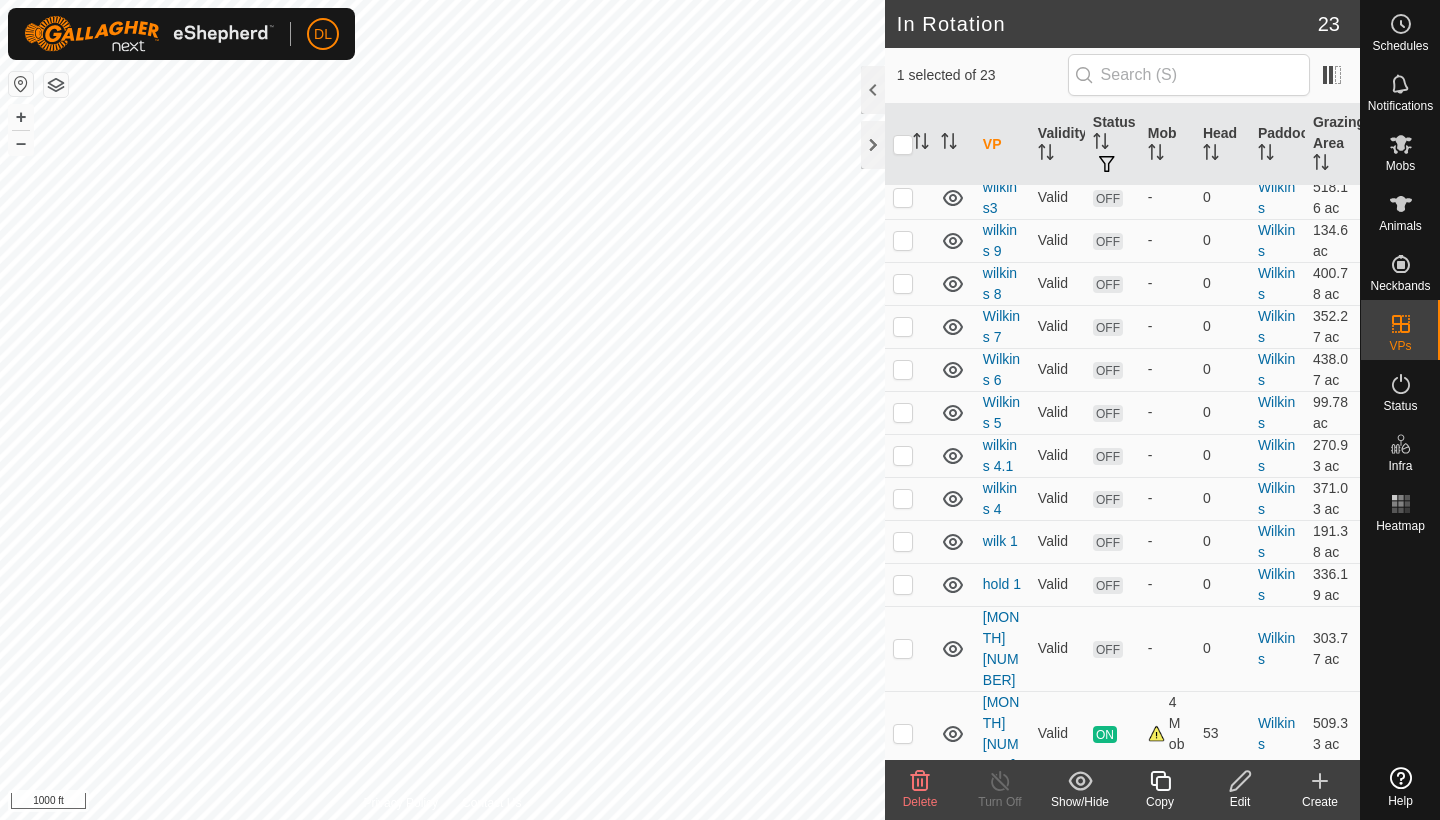 scroll, scrollTop: 761, scrollLeft: 0, axis: vertical 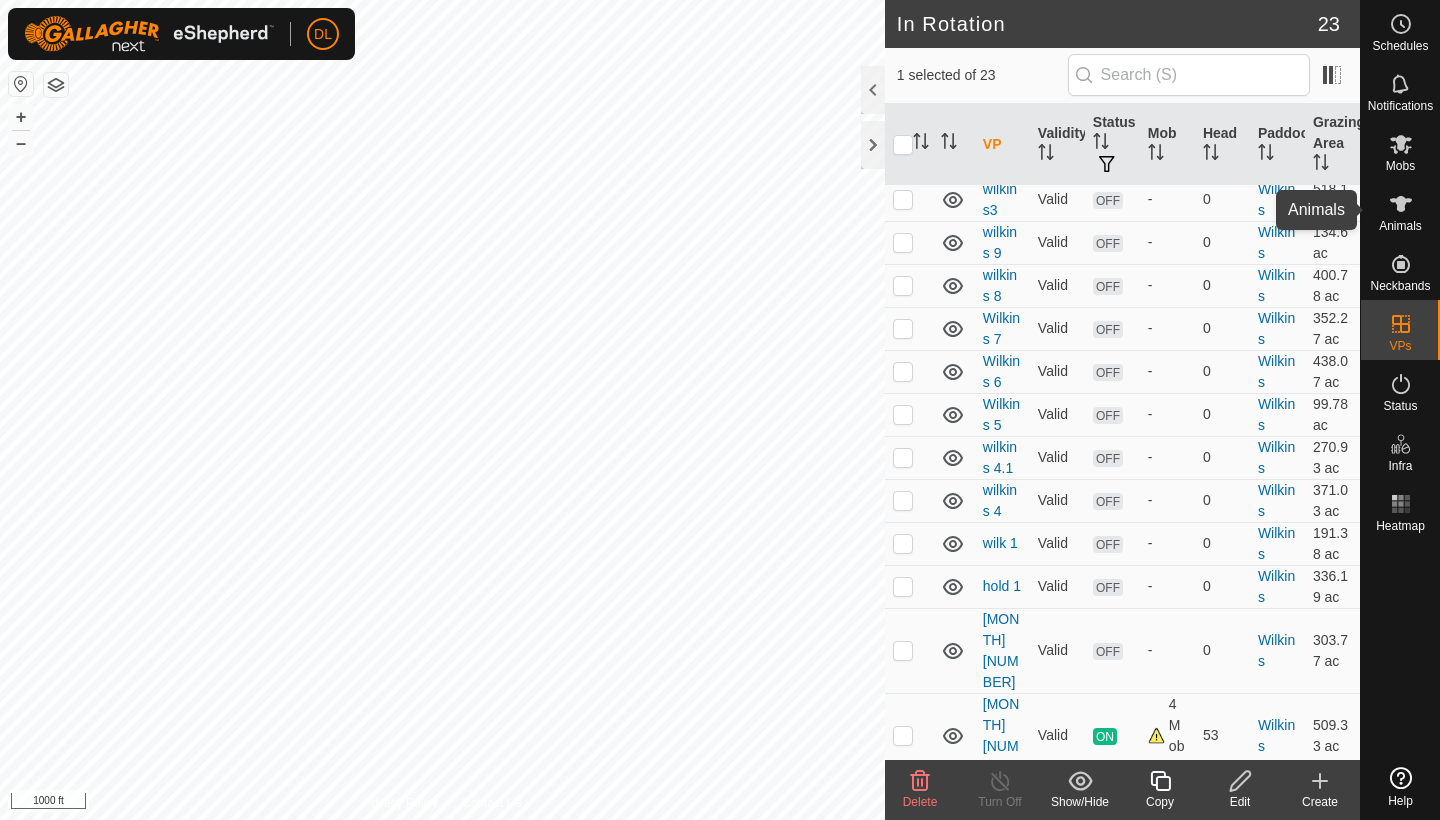 click 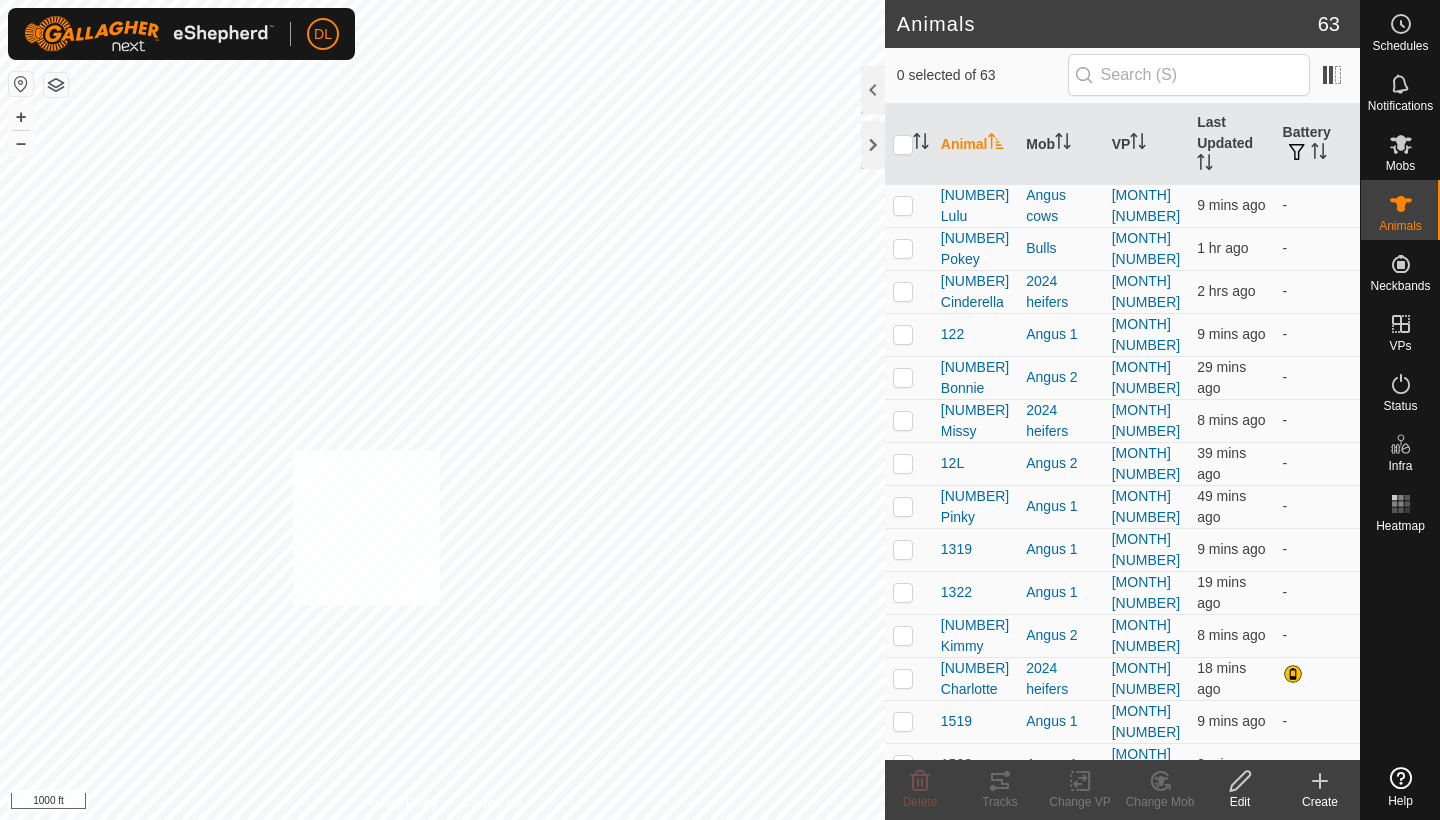 checkbox on "true" 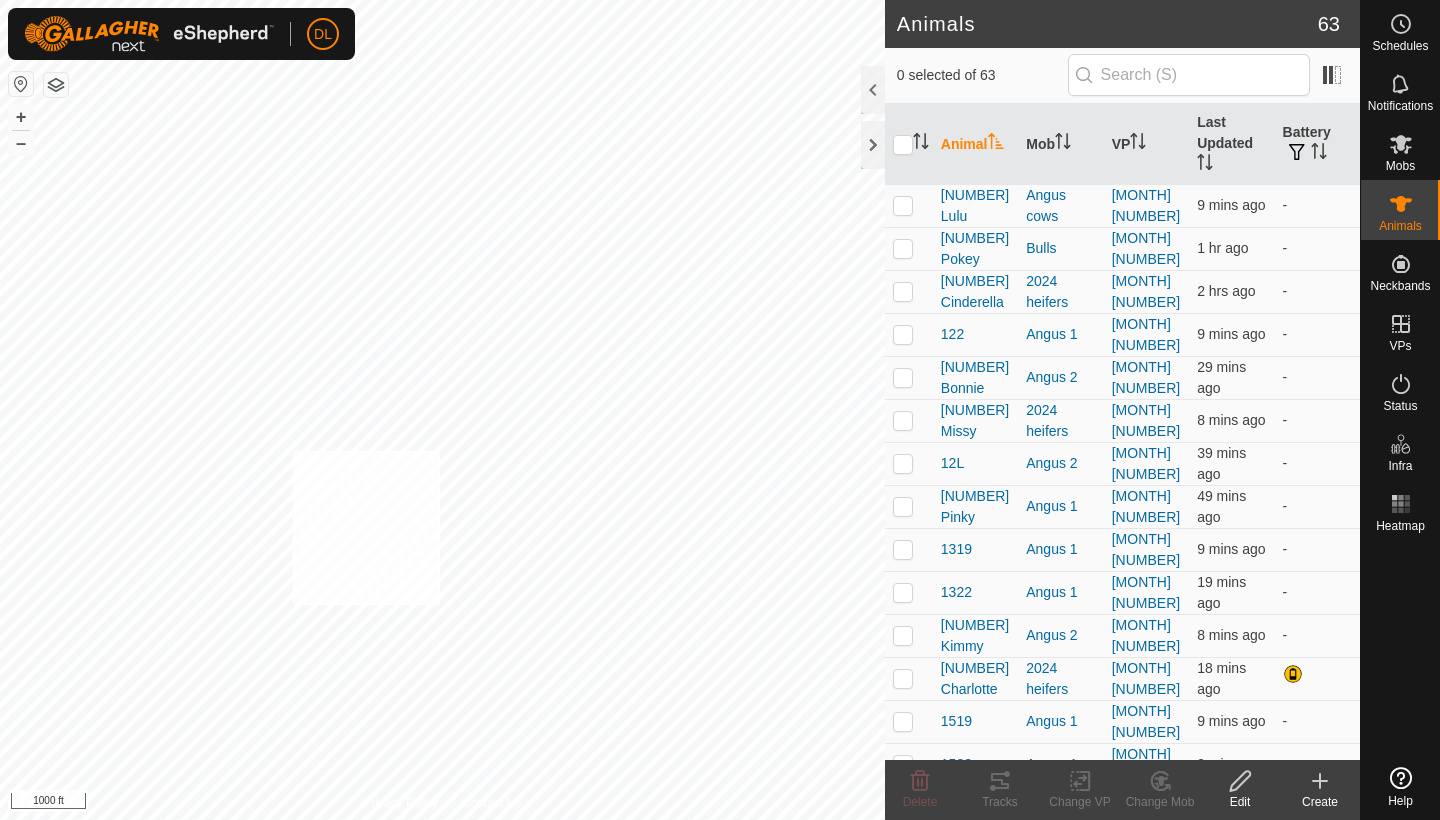 checkbox on "true" 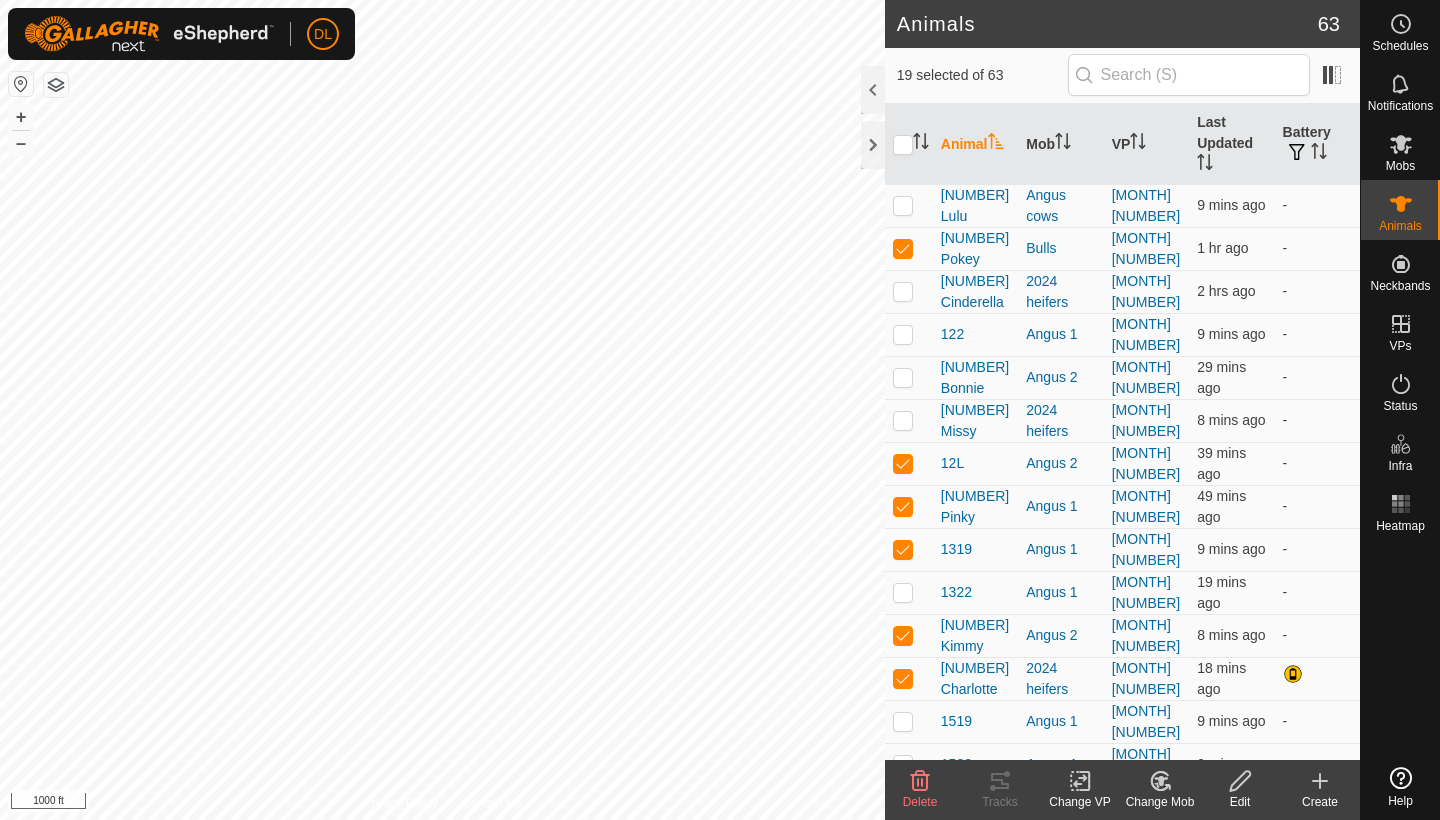 click on "Change VP" 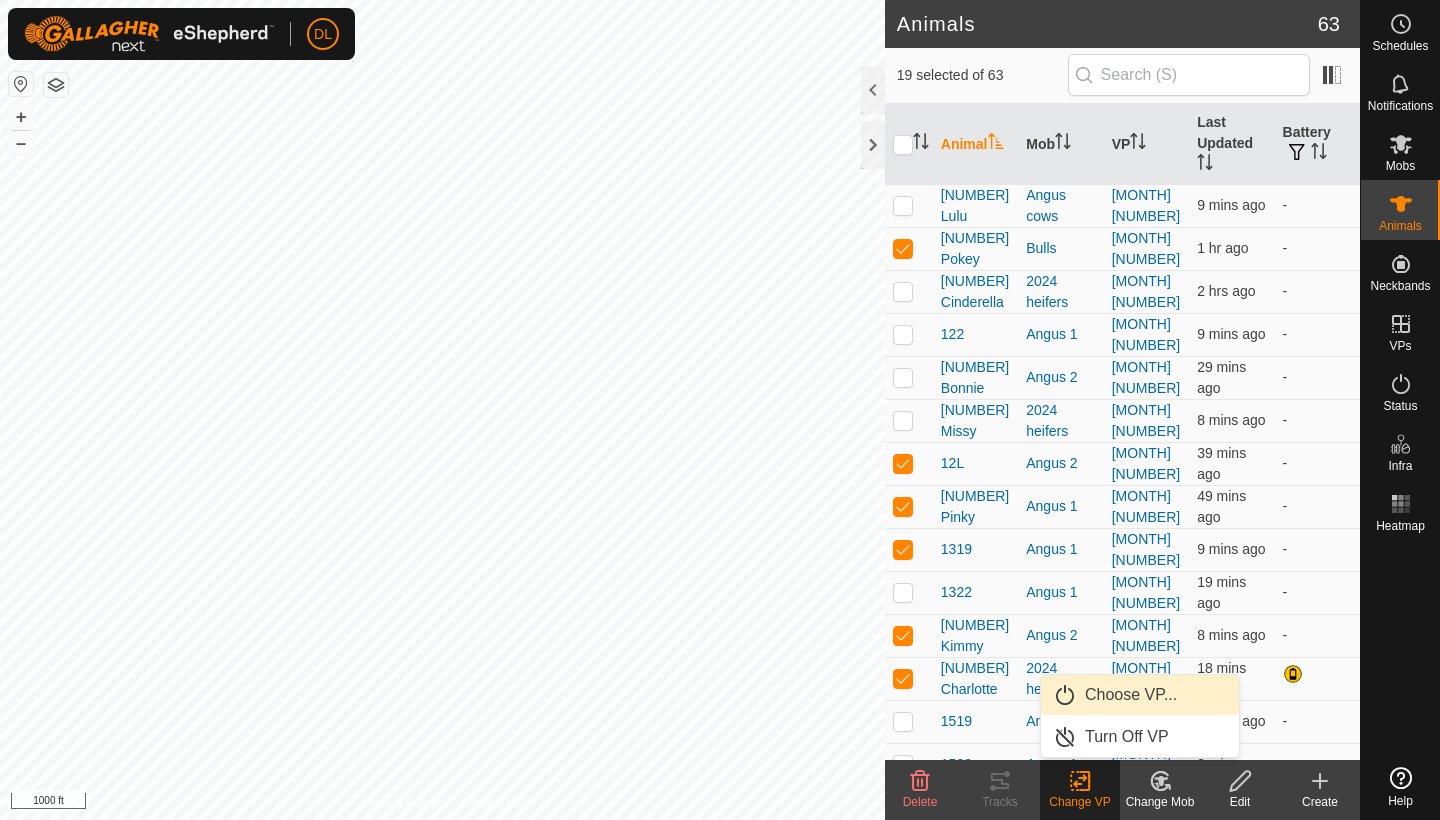 click on "Choose VP..." at bounding box center (1140, 695) 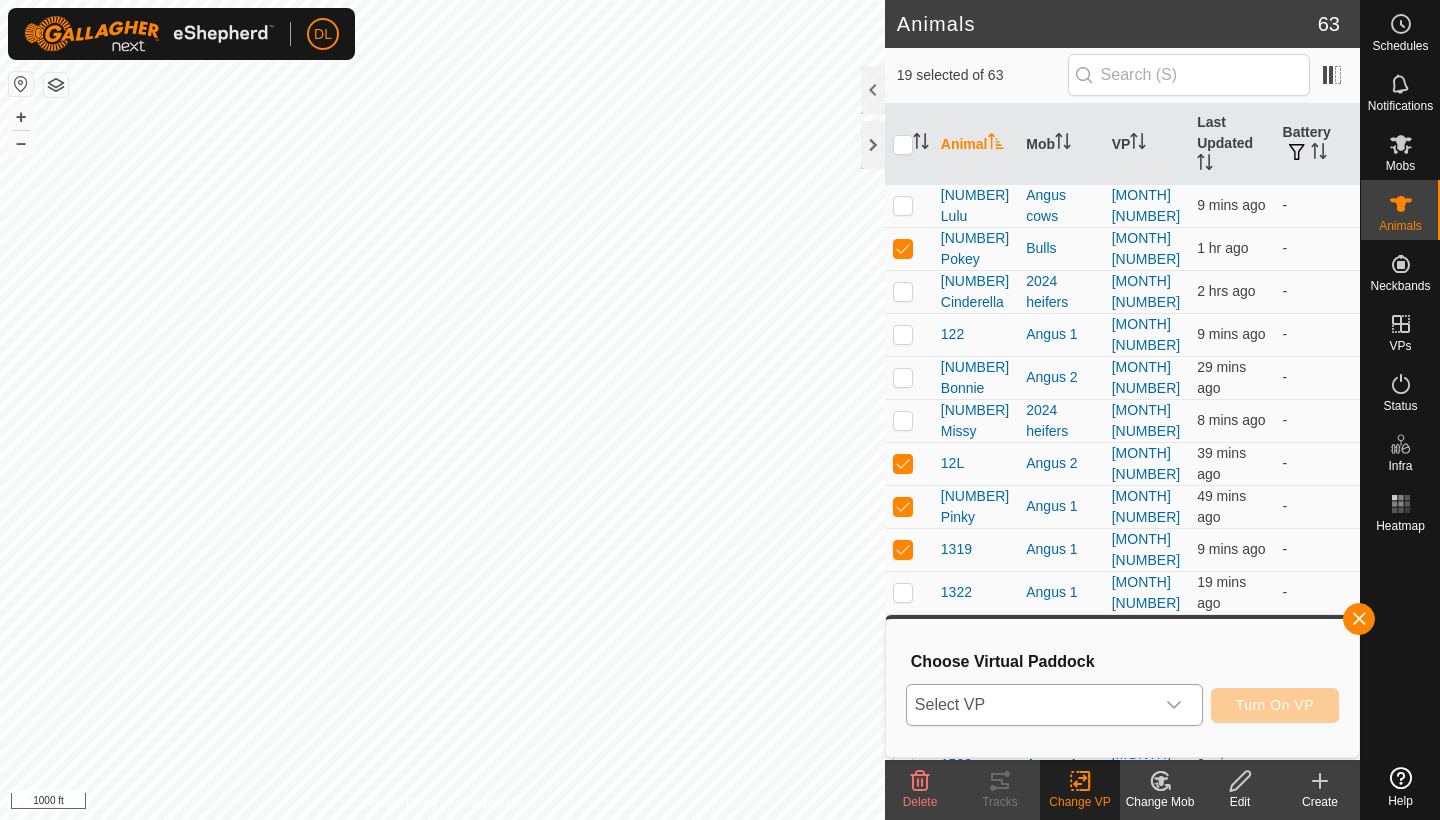 click on "Select VP" at bounding box center [1030, 705] 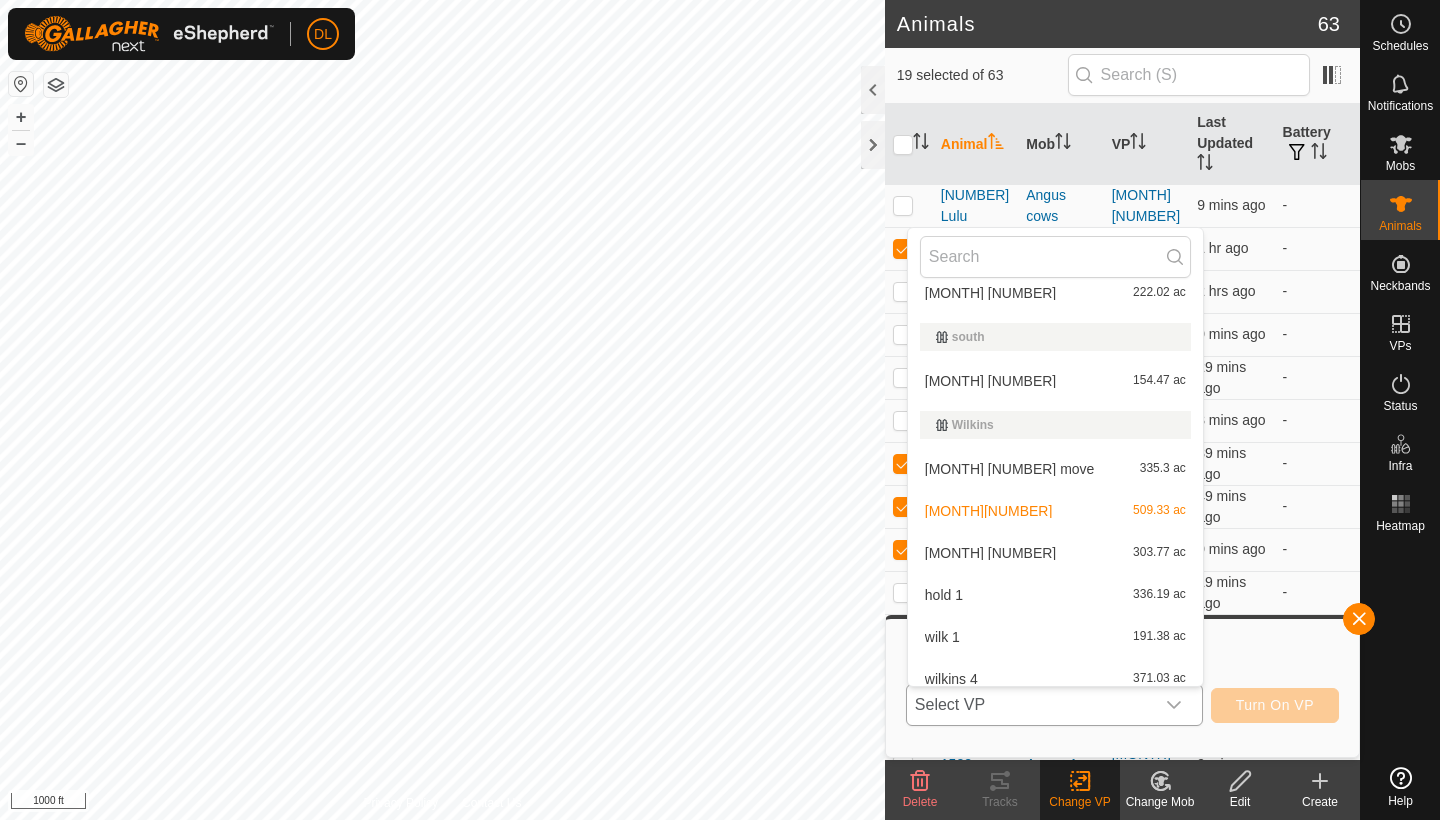 scroll, scrollTop: 532, scrollLeft: 0, axis: vertical 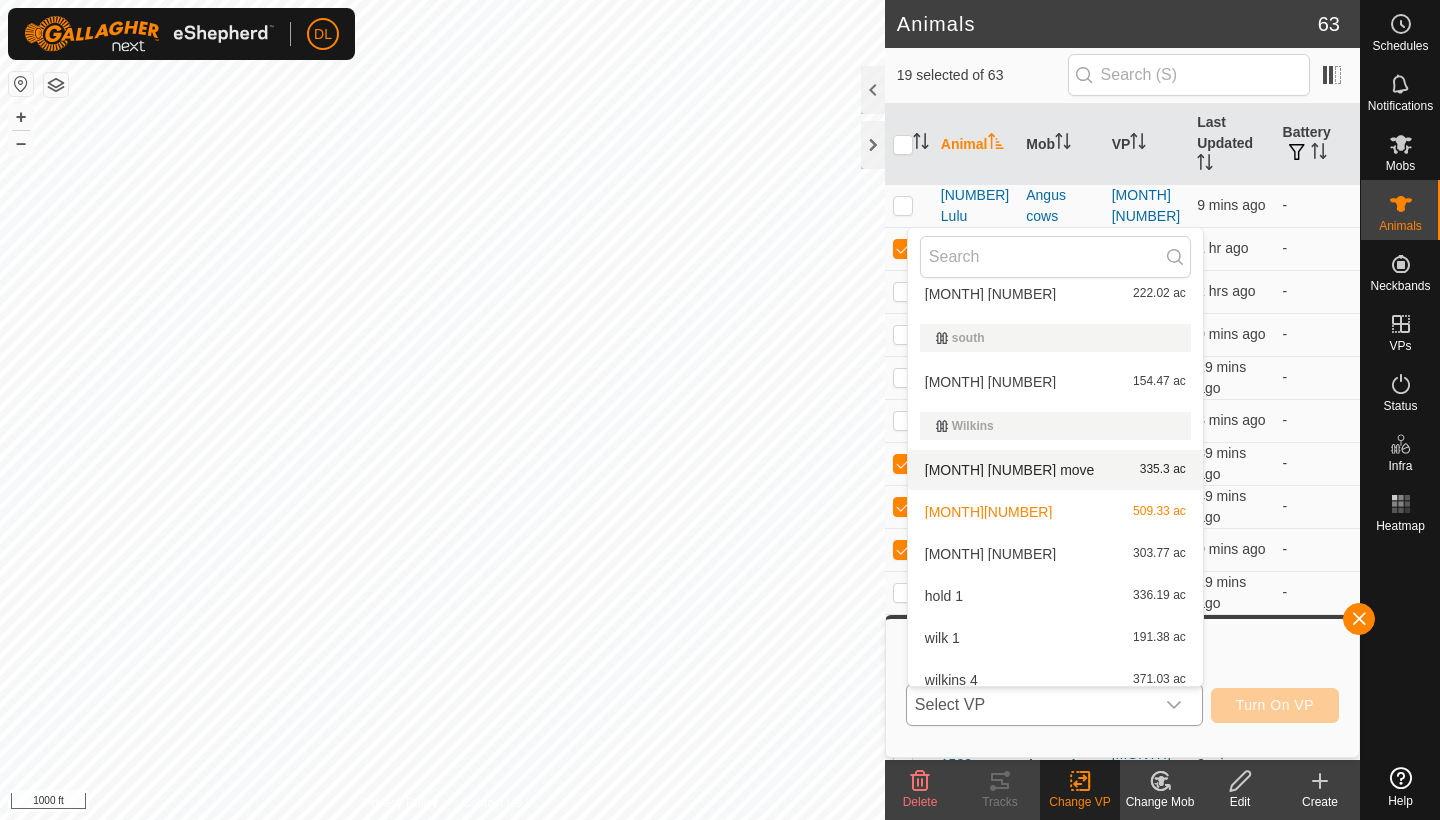 click on "[MONTH] [NUMBER] move 335.3 ac" at bounding box center (1055, 470) 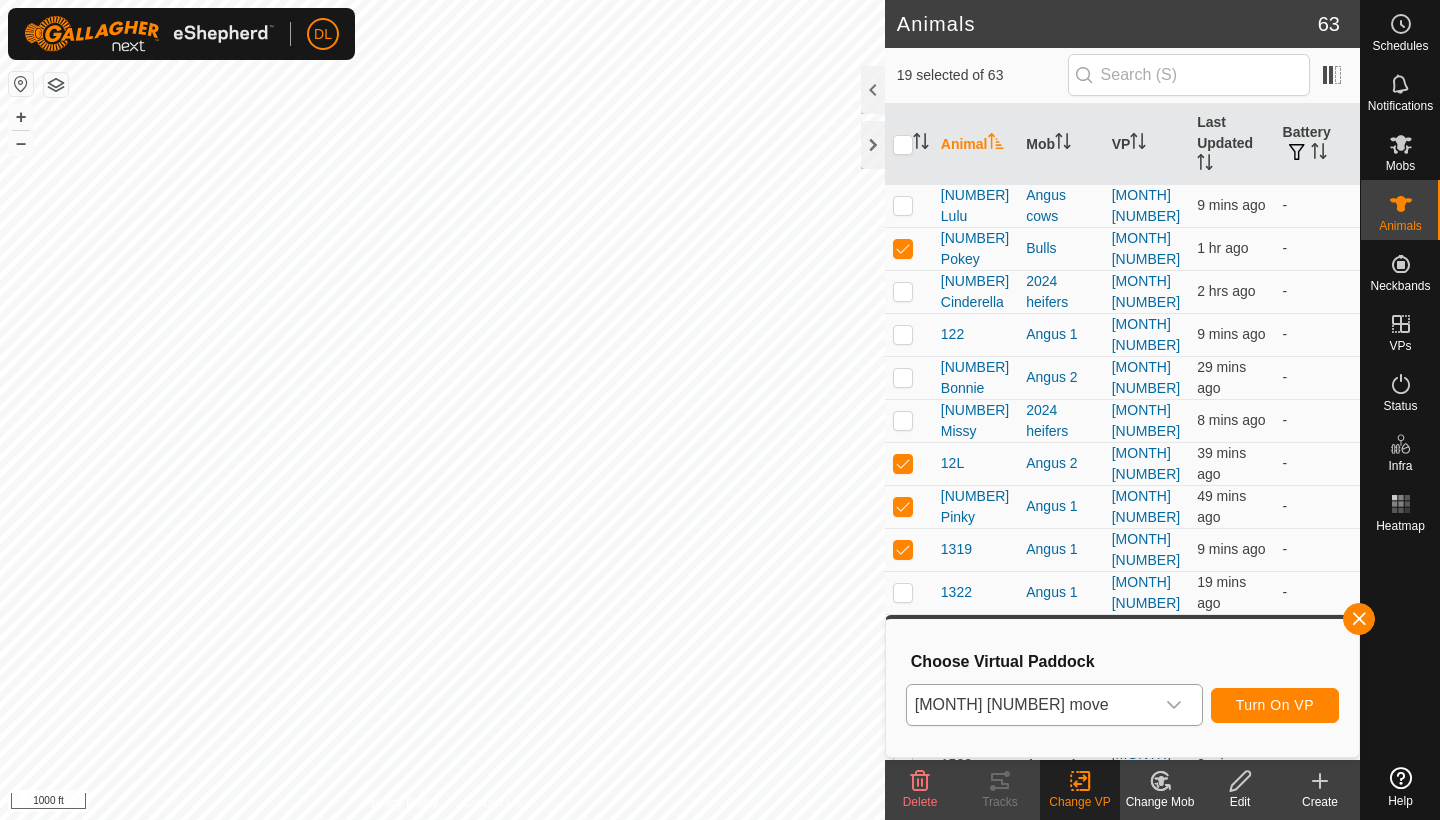 click on "Turn On VP" at bounding box center (1275, 705) 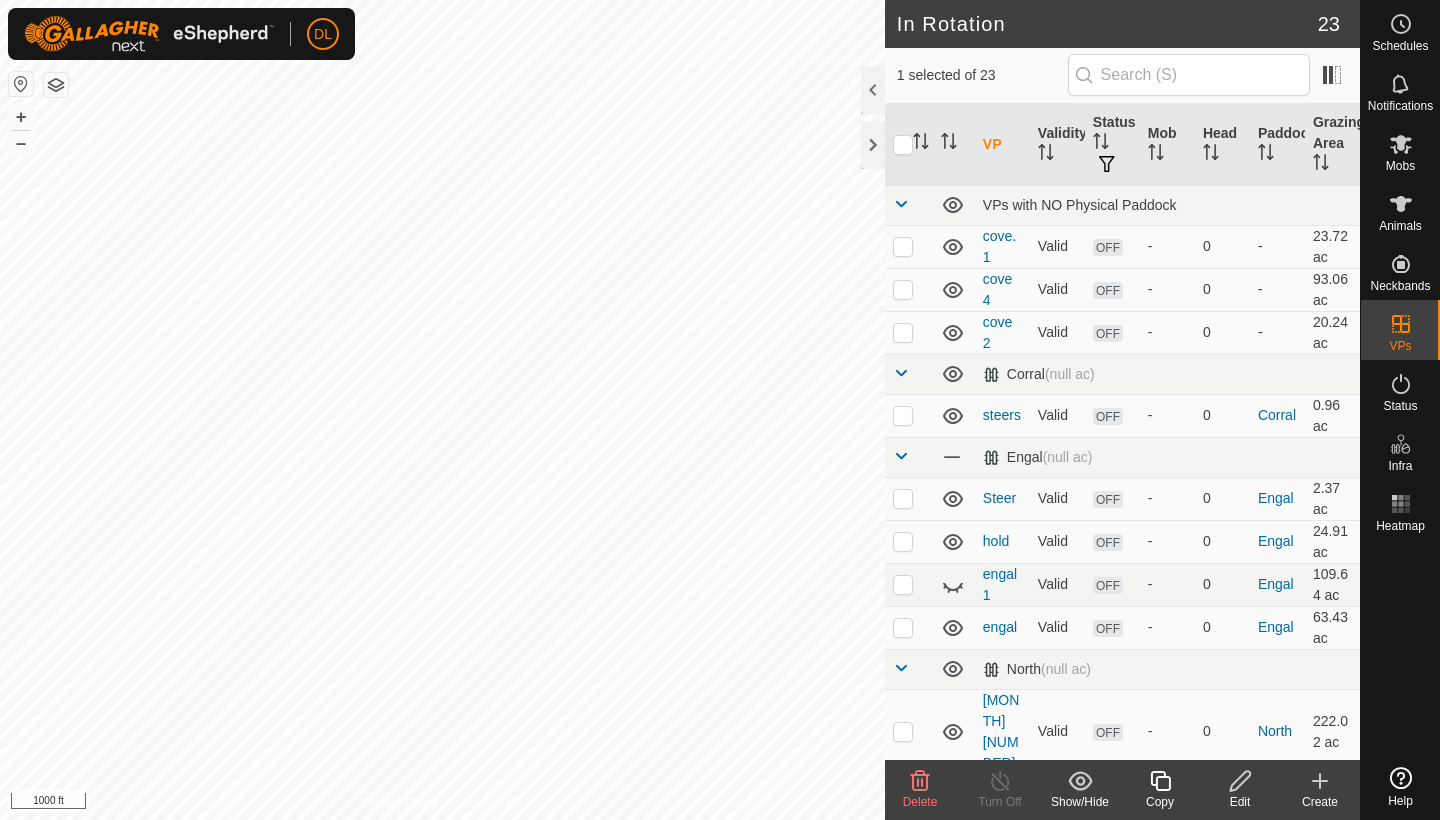 checkbox on "false" 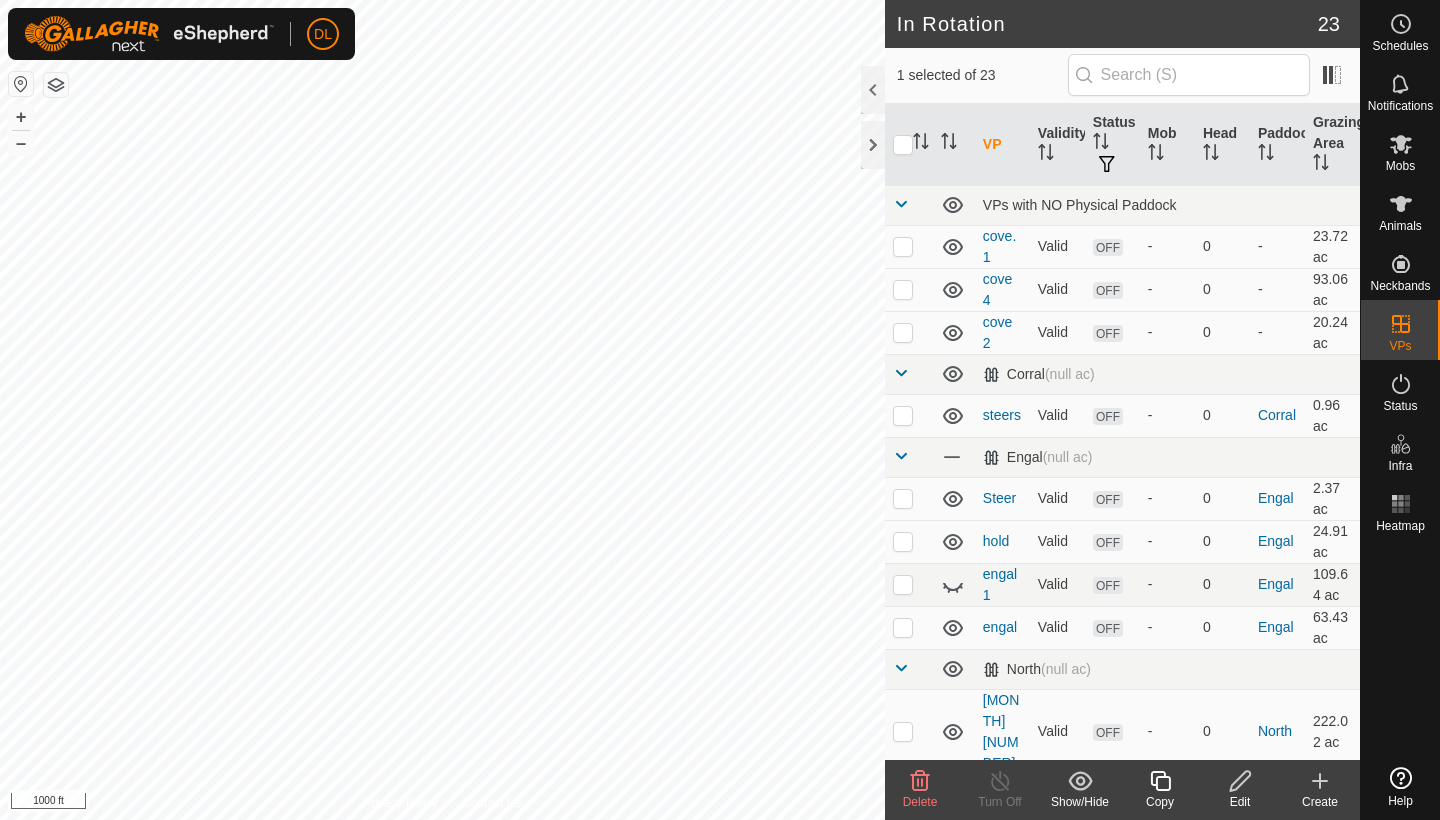 checkbox on "true" 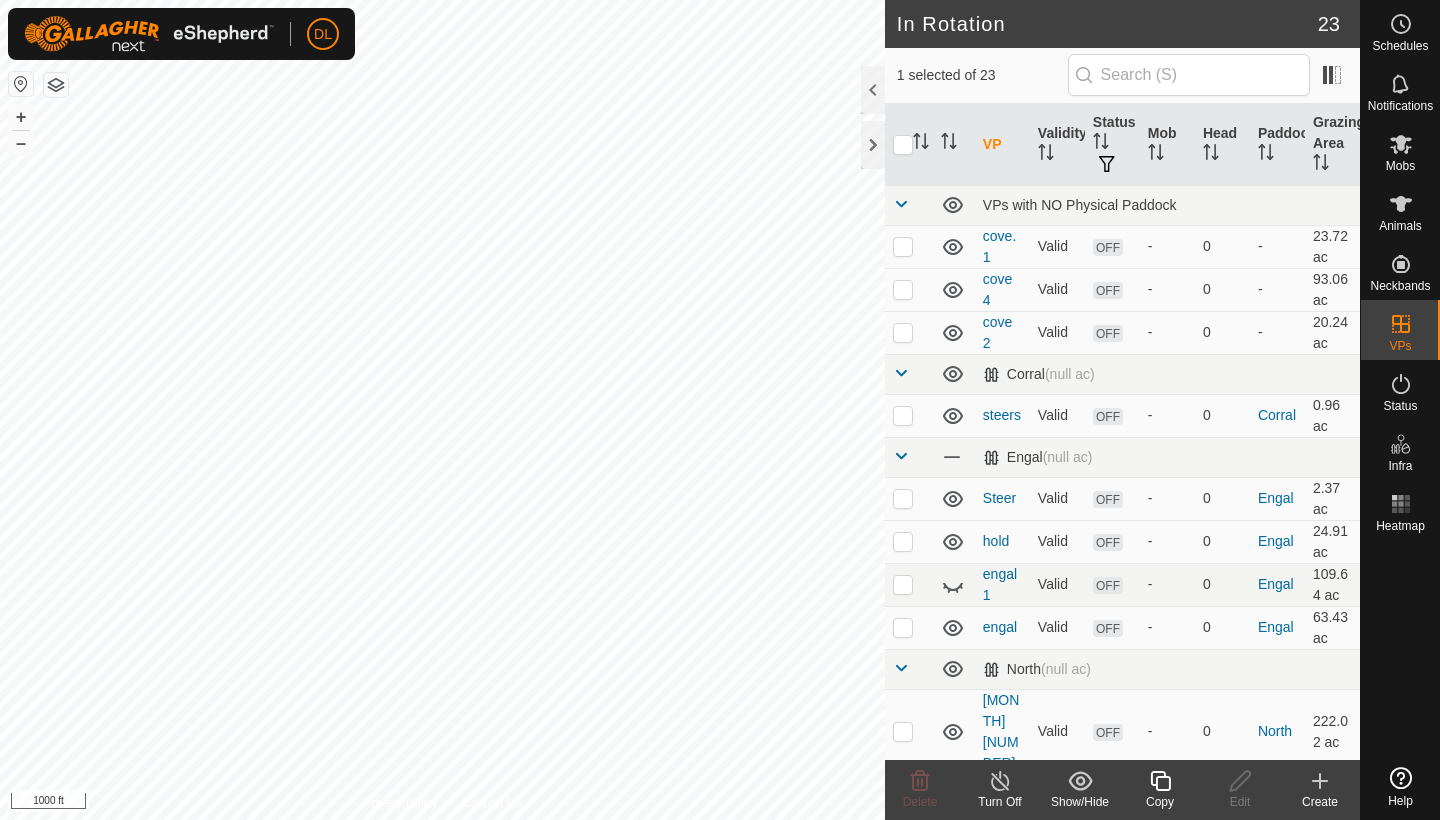 checkbox on "true" 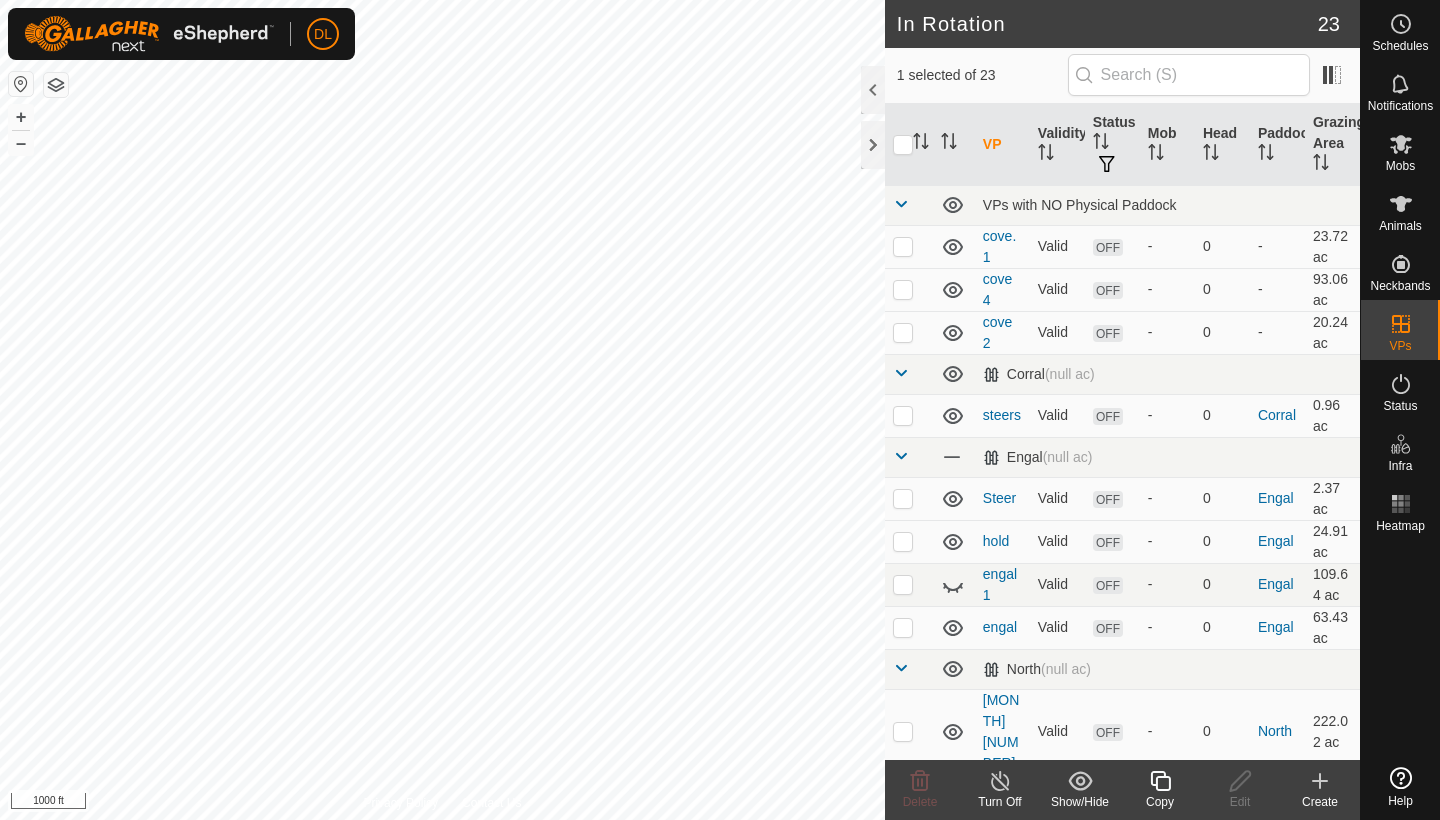 checkbox on "false" 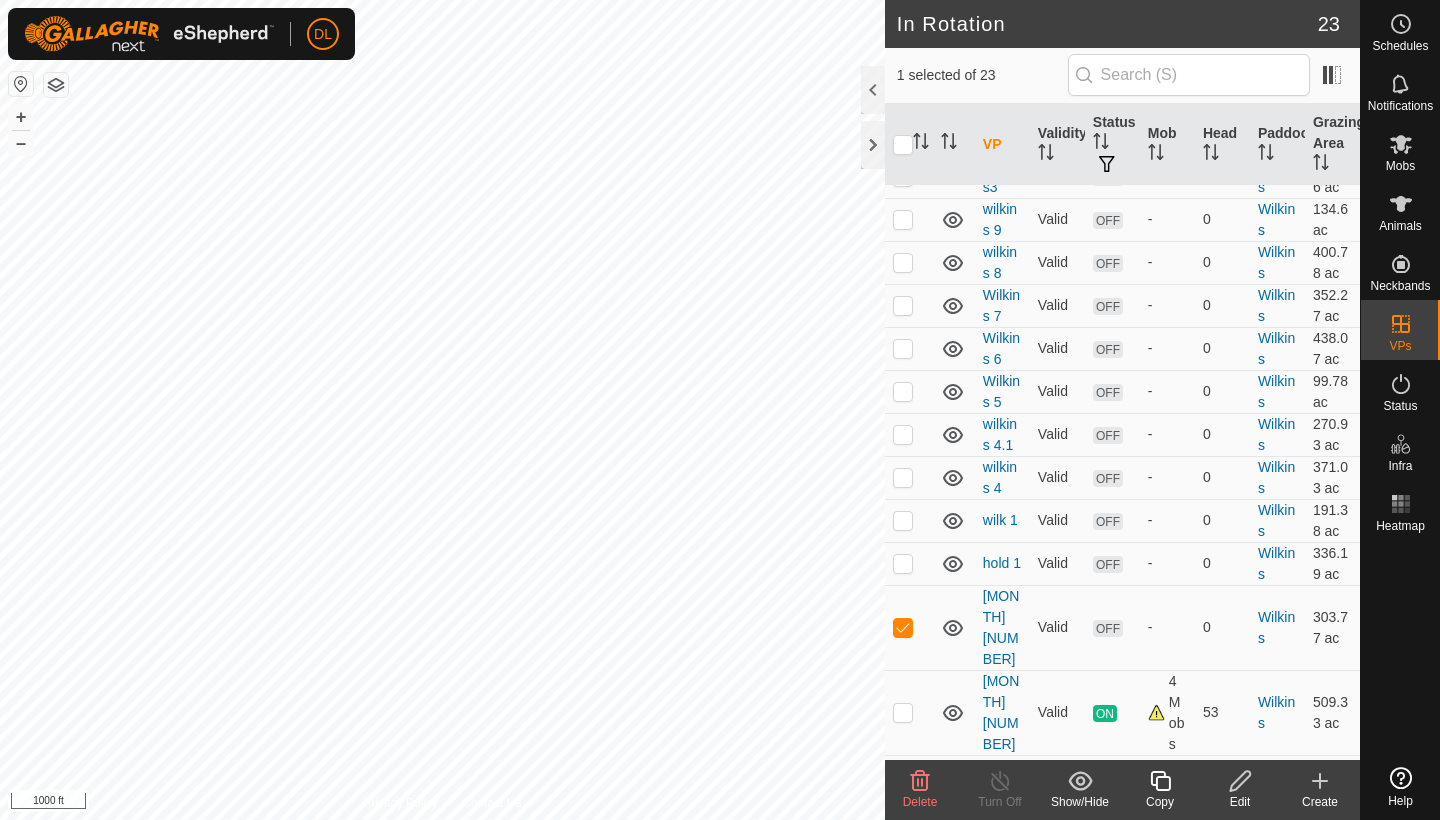 scroll, scrollTop: 782, scrollLeft: 0, axis: vertical 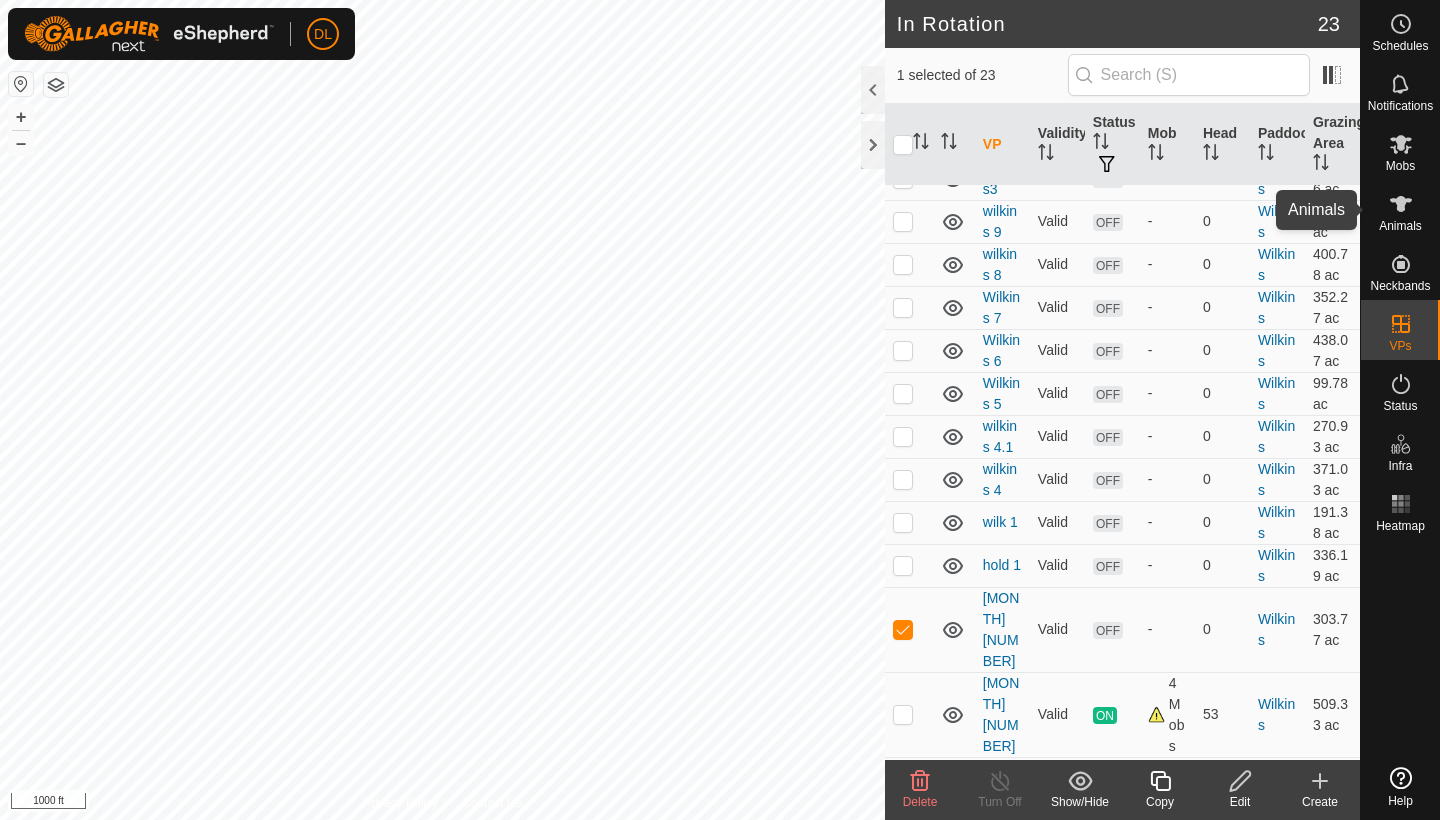 click 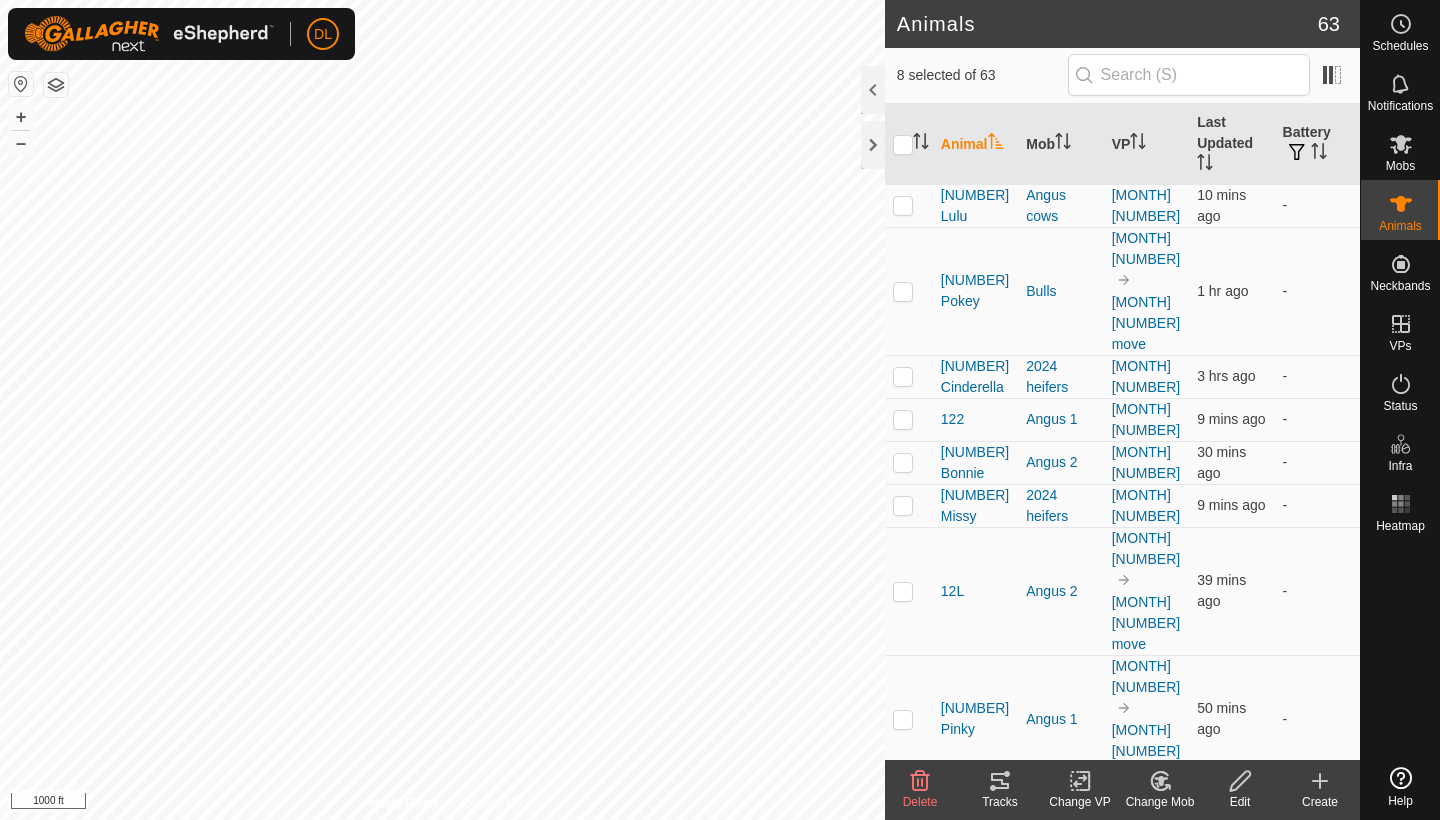 checkbox on "true" 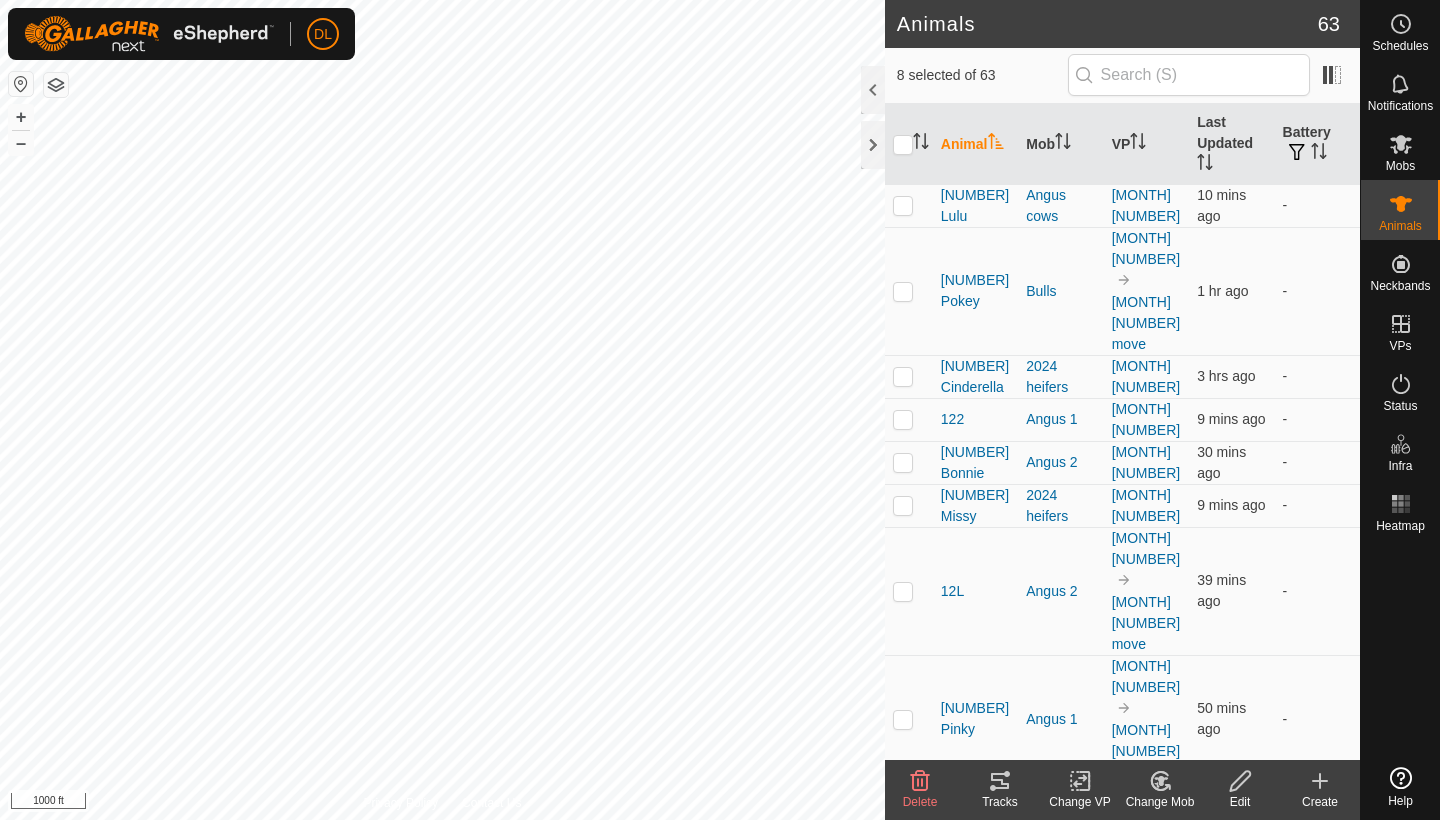 checkbox on "true" 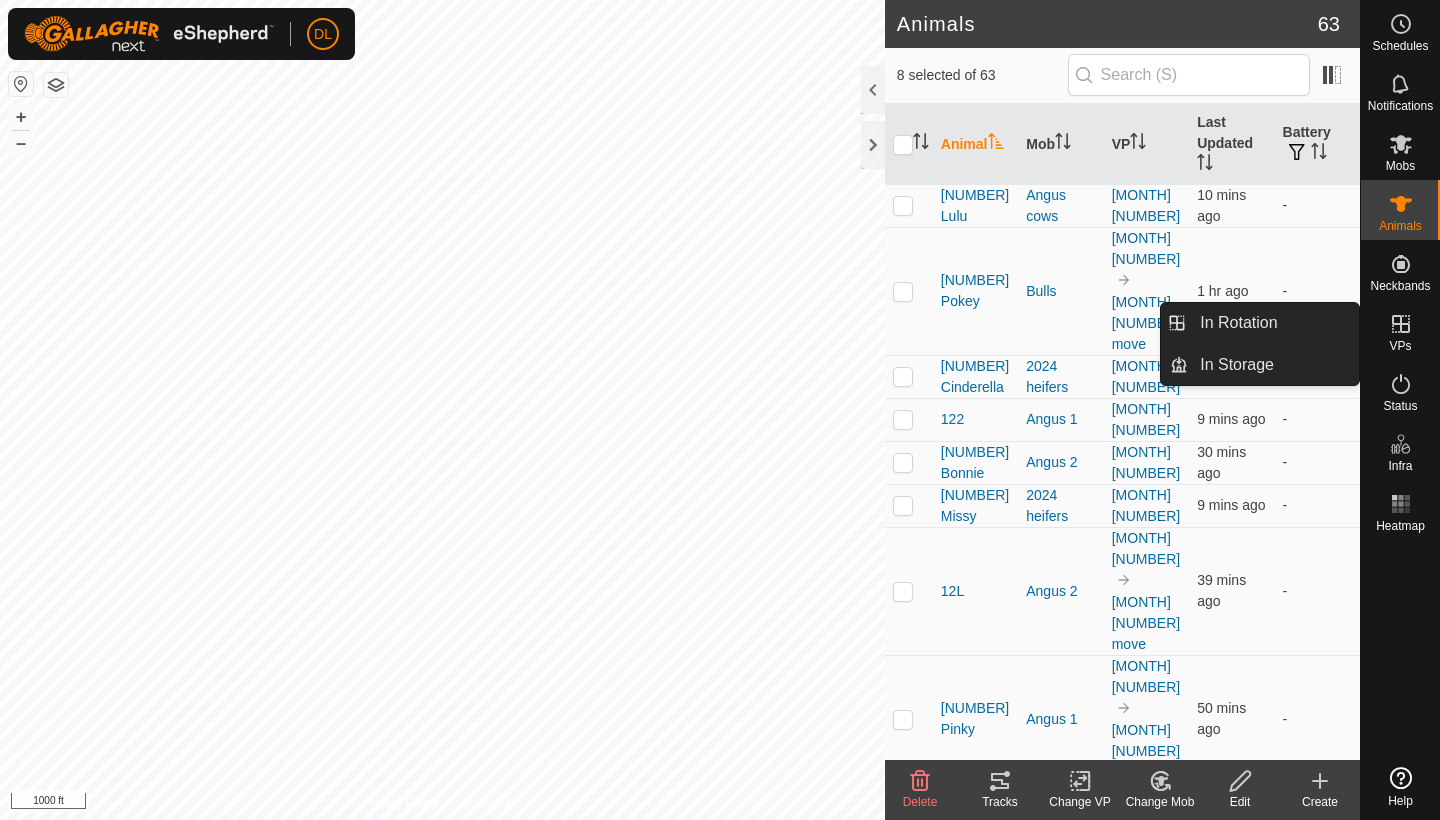 click 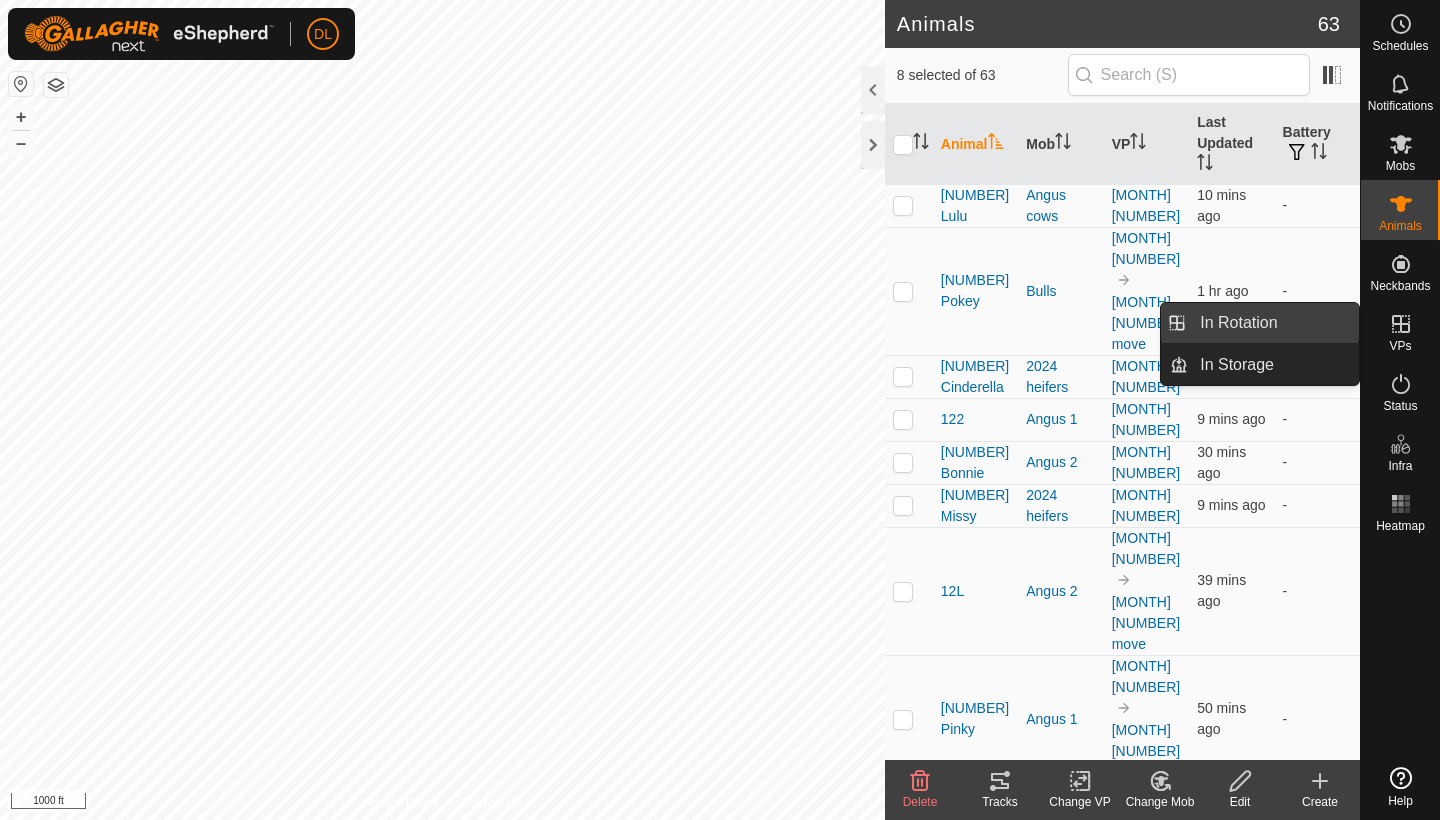 click on "In Rotation" at bounding box center [1273, 323] 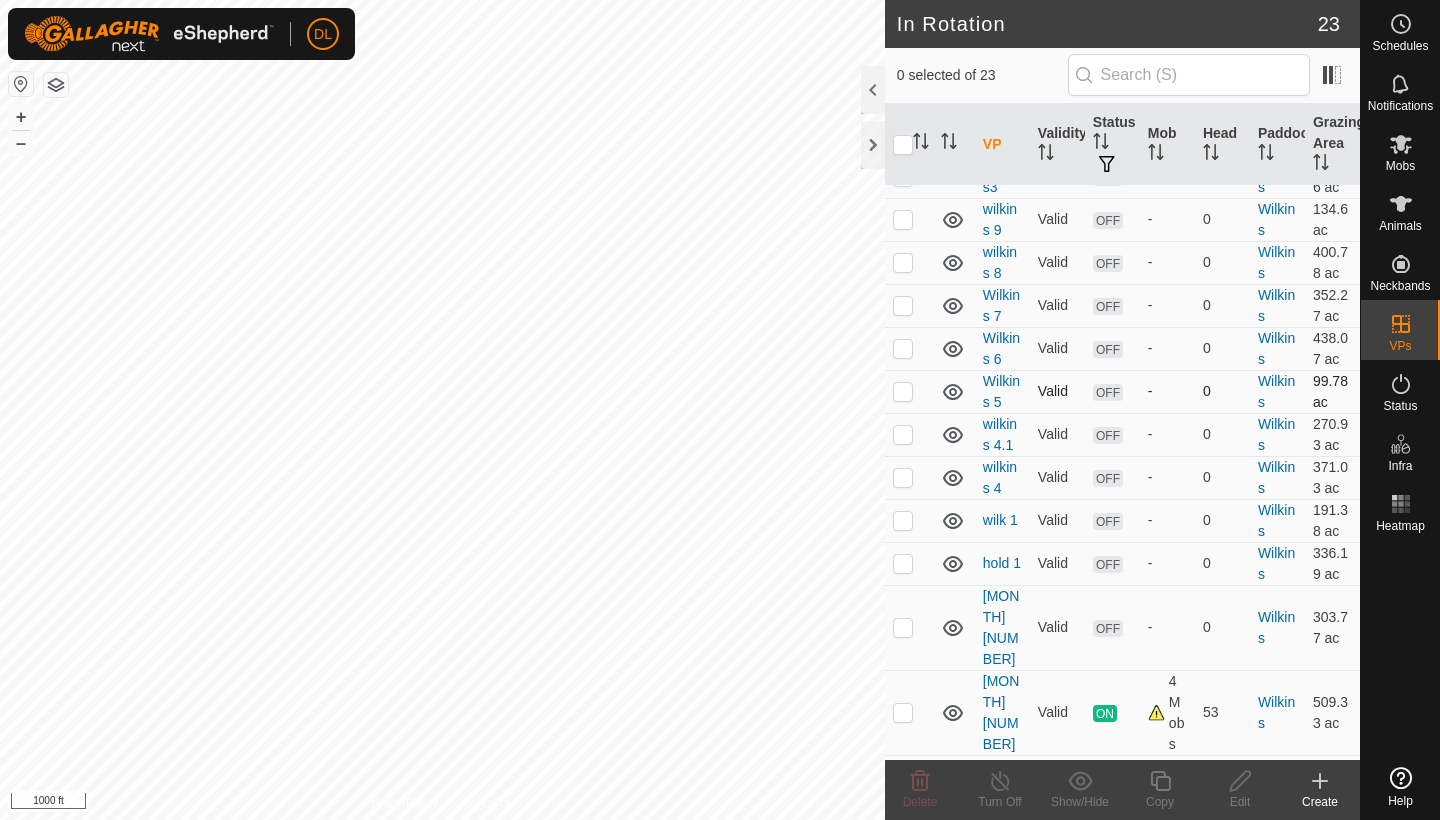 scroll, scrollTop: 782, scrollLeft: 0, axis: vertical 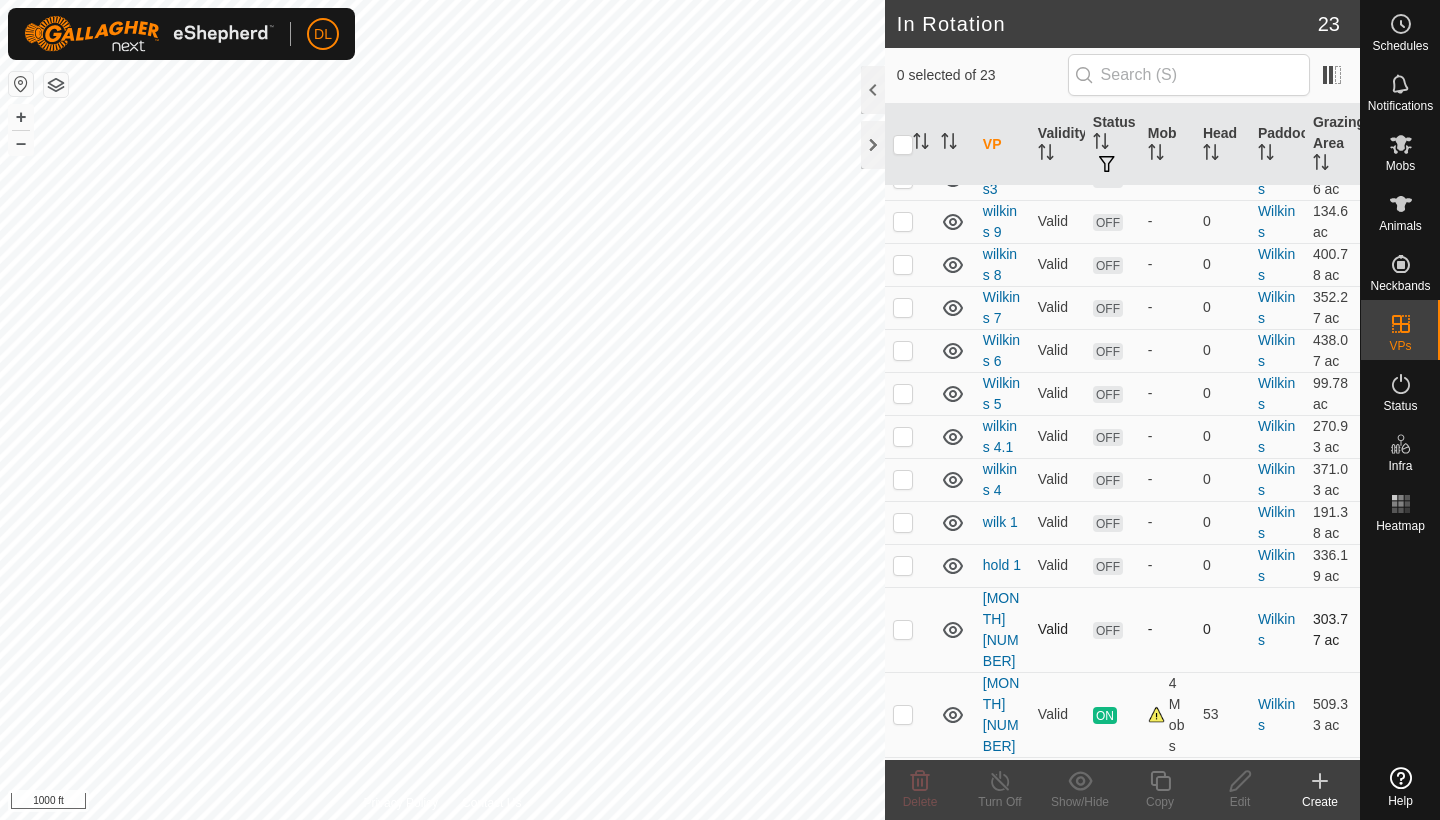 click at bounding box center [903, 629] 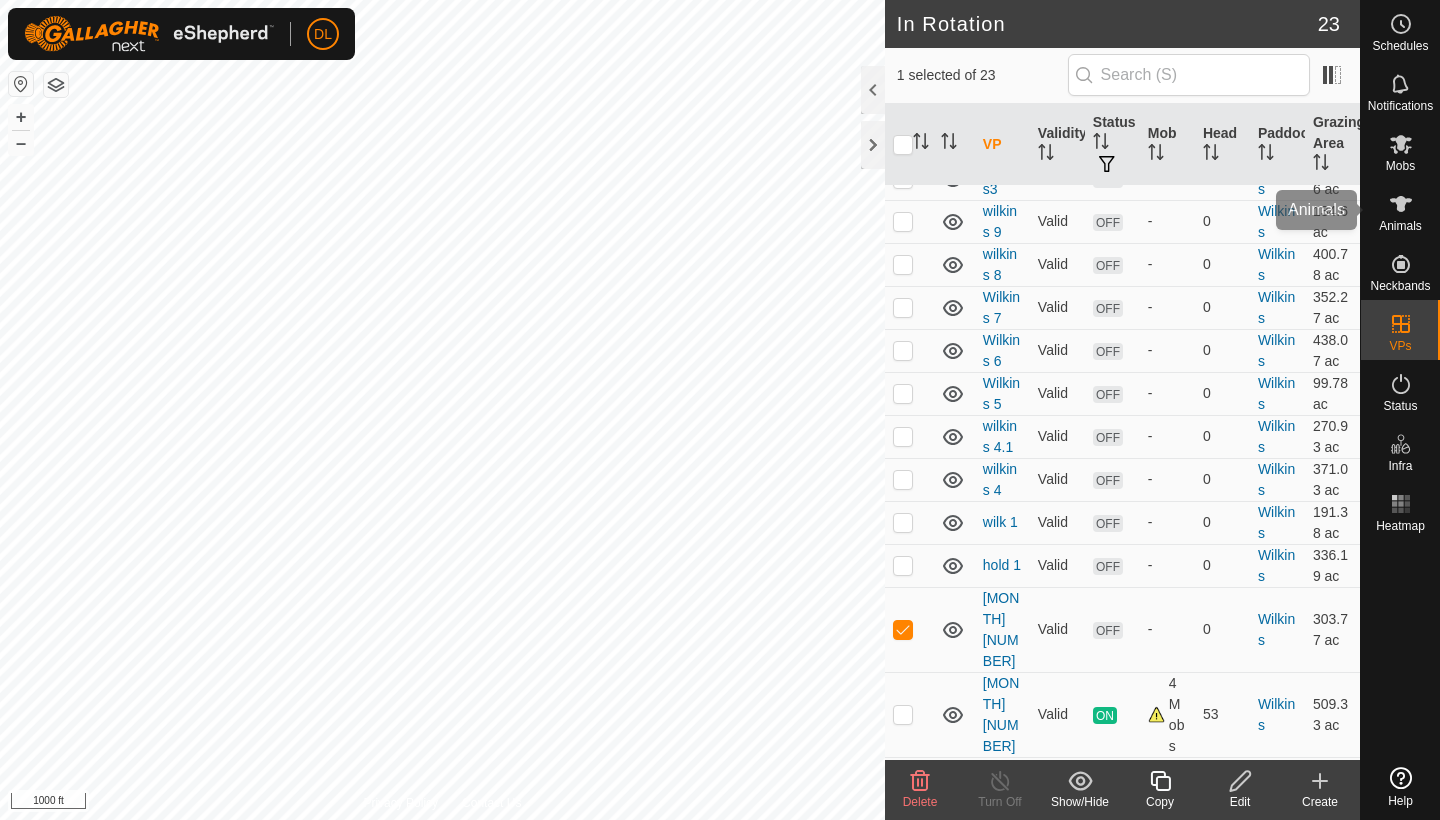 click at bounding box center (1401, 204) 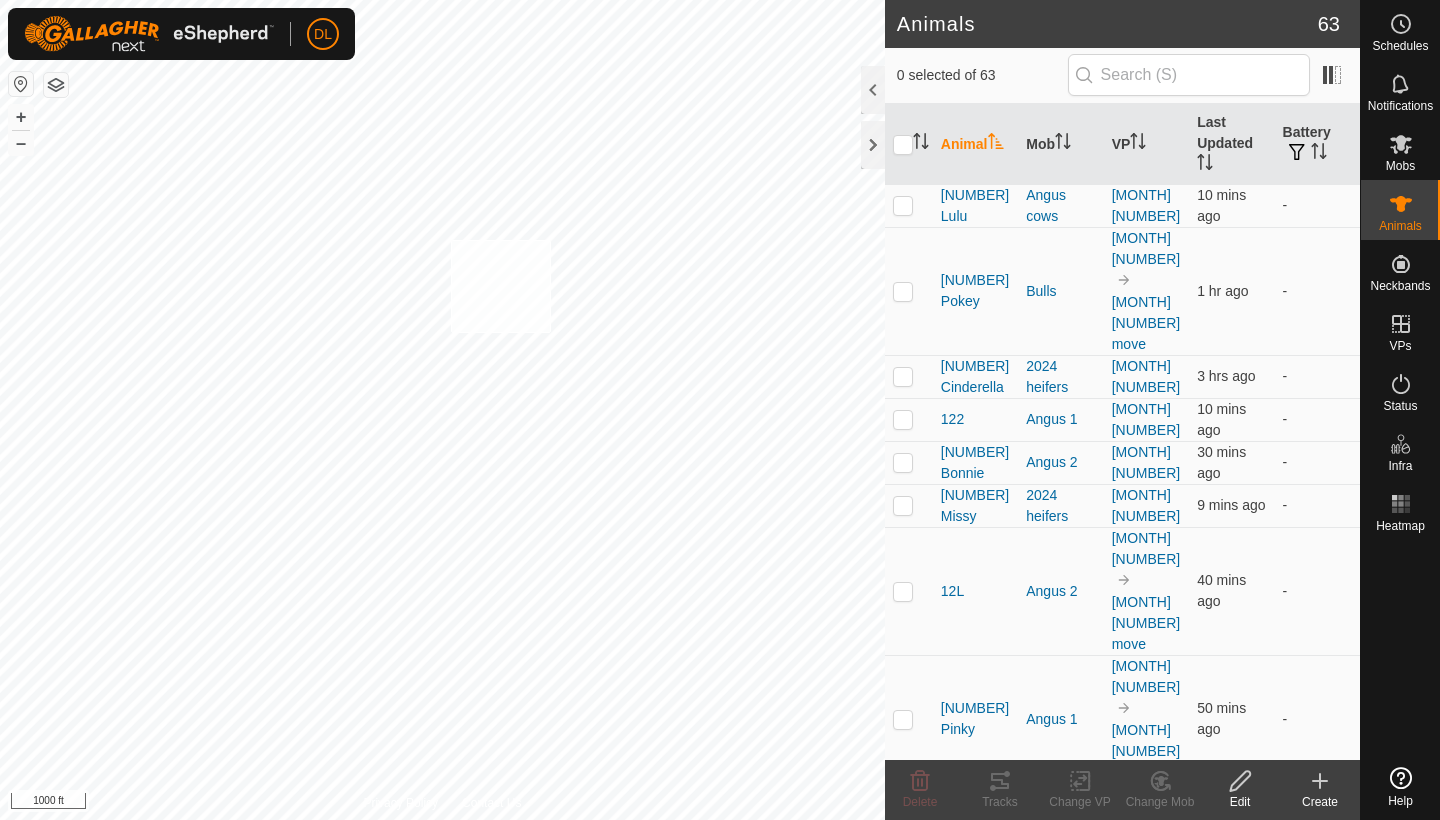 checkbox on "true" 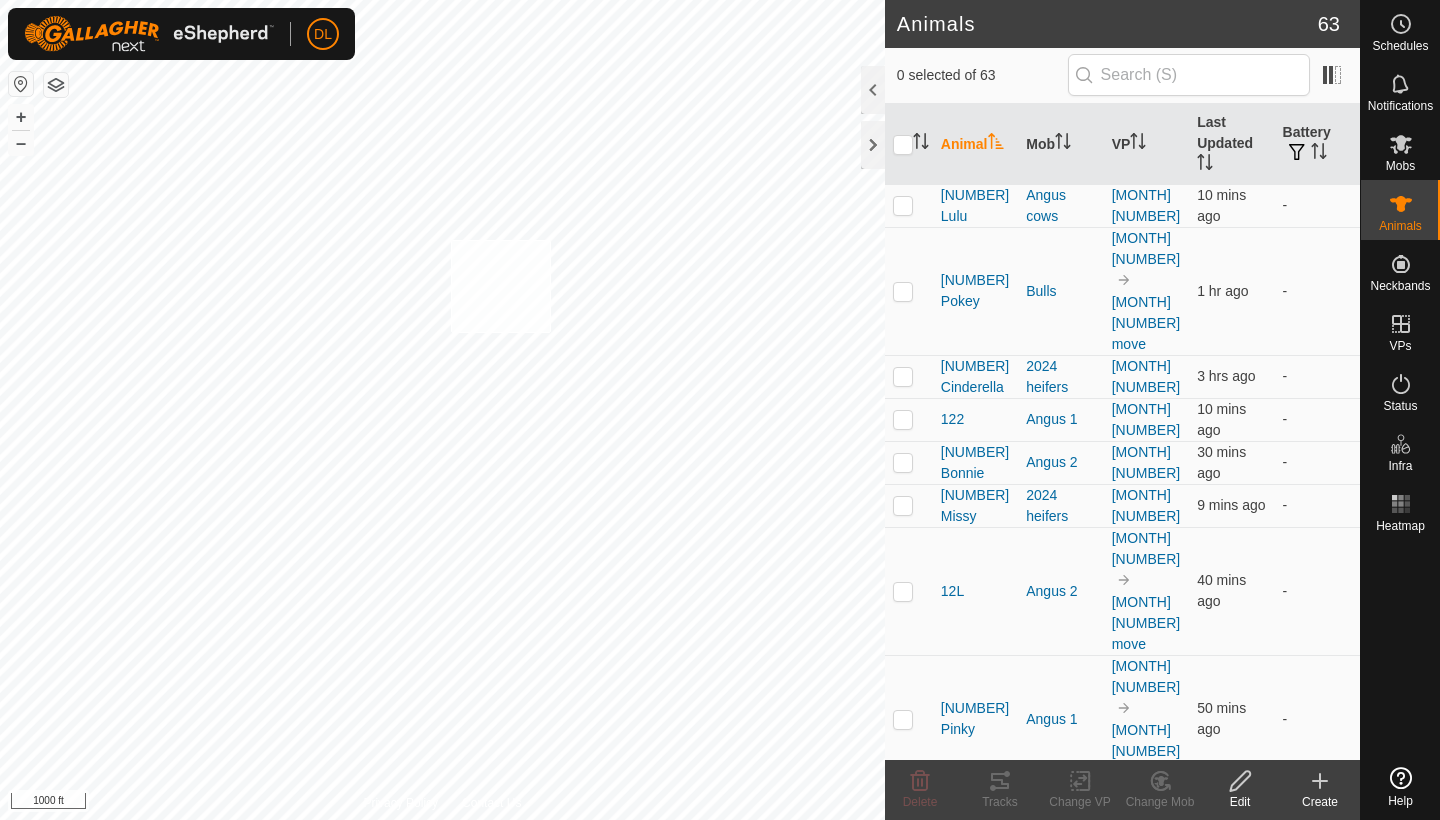 checkbox on "true" 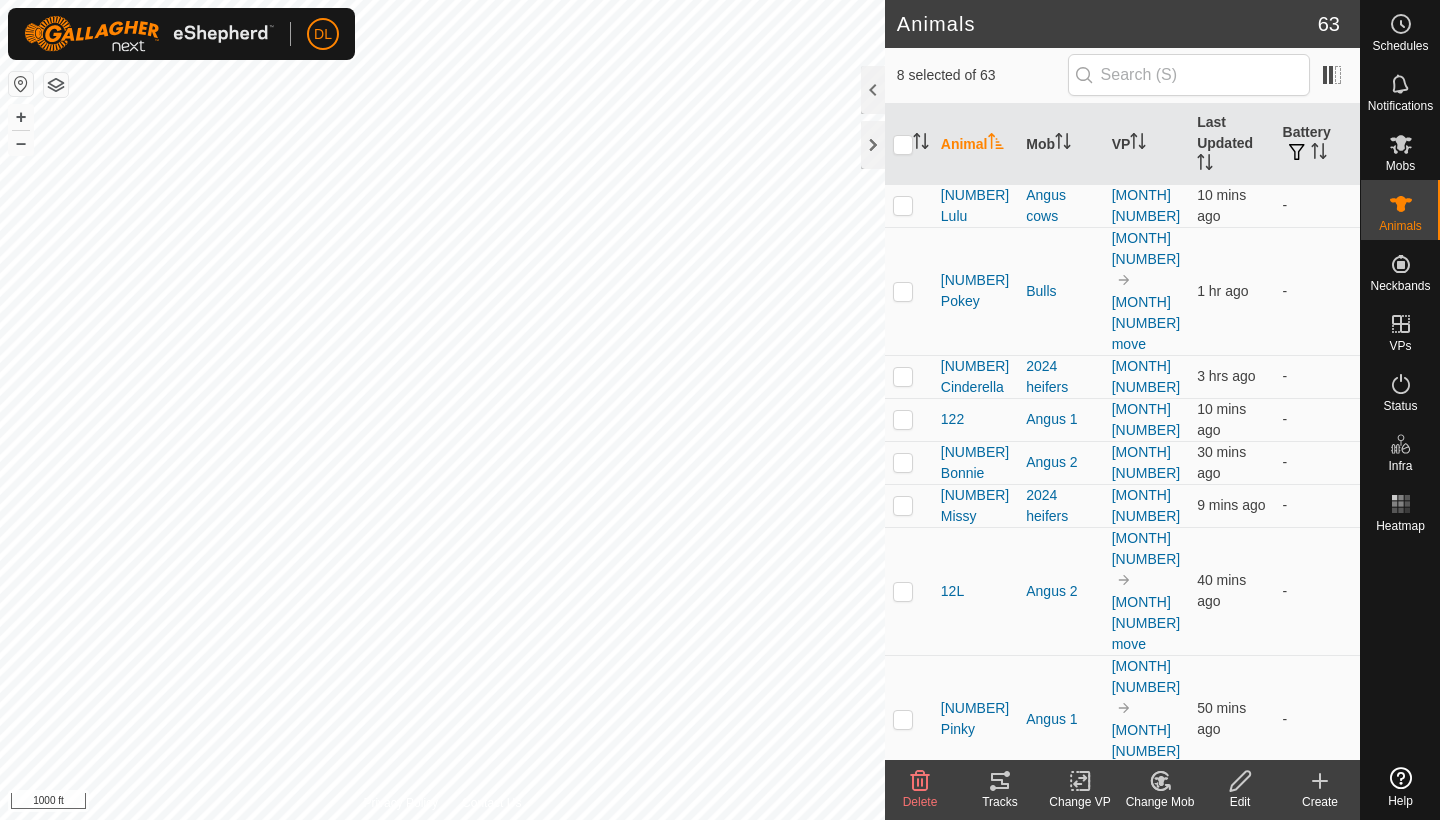 click on "Change VP" 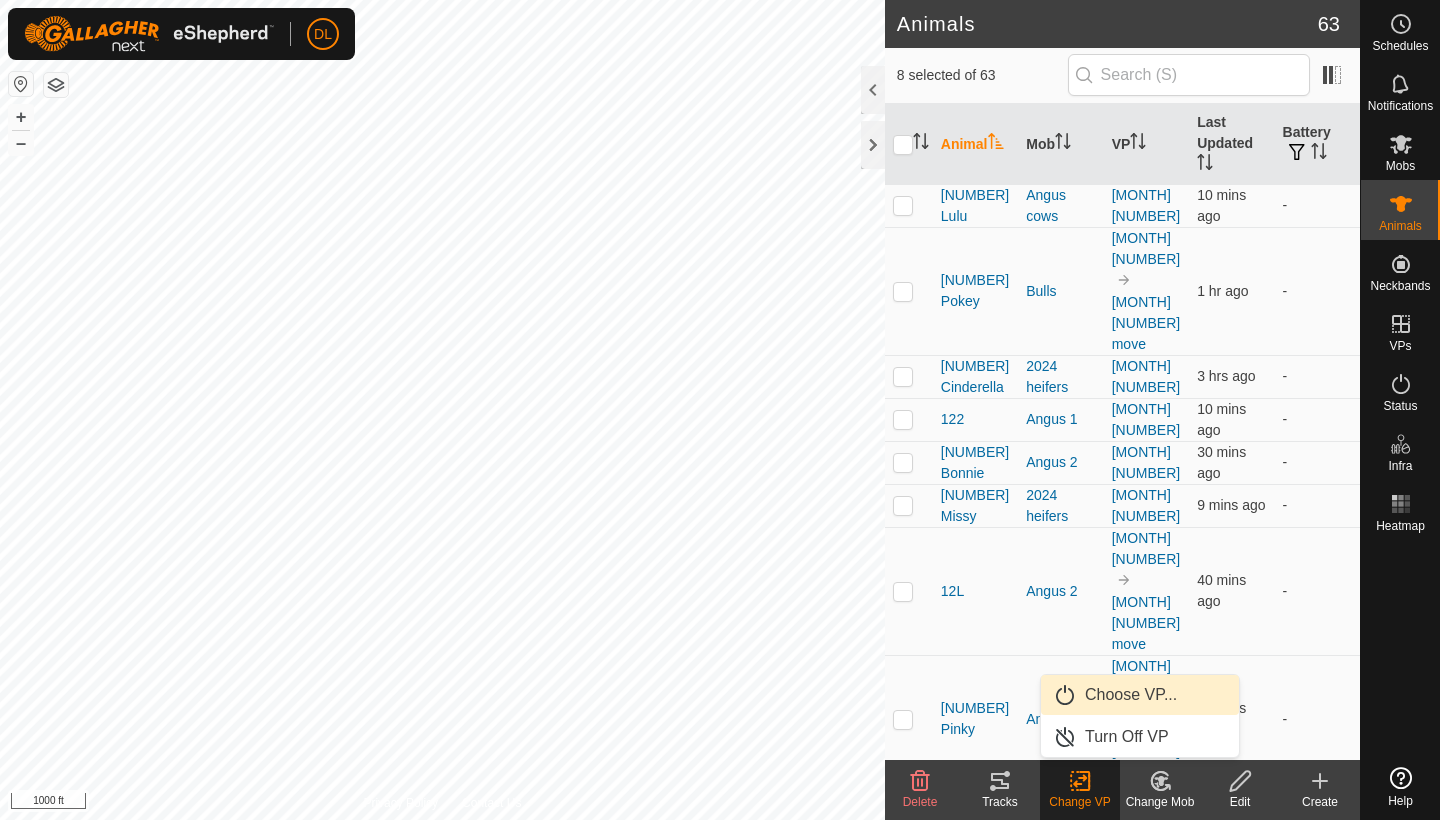 click on "Choose VP..." at bounding box center [1140, 695] 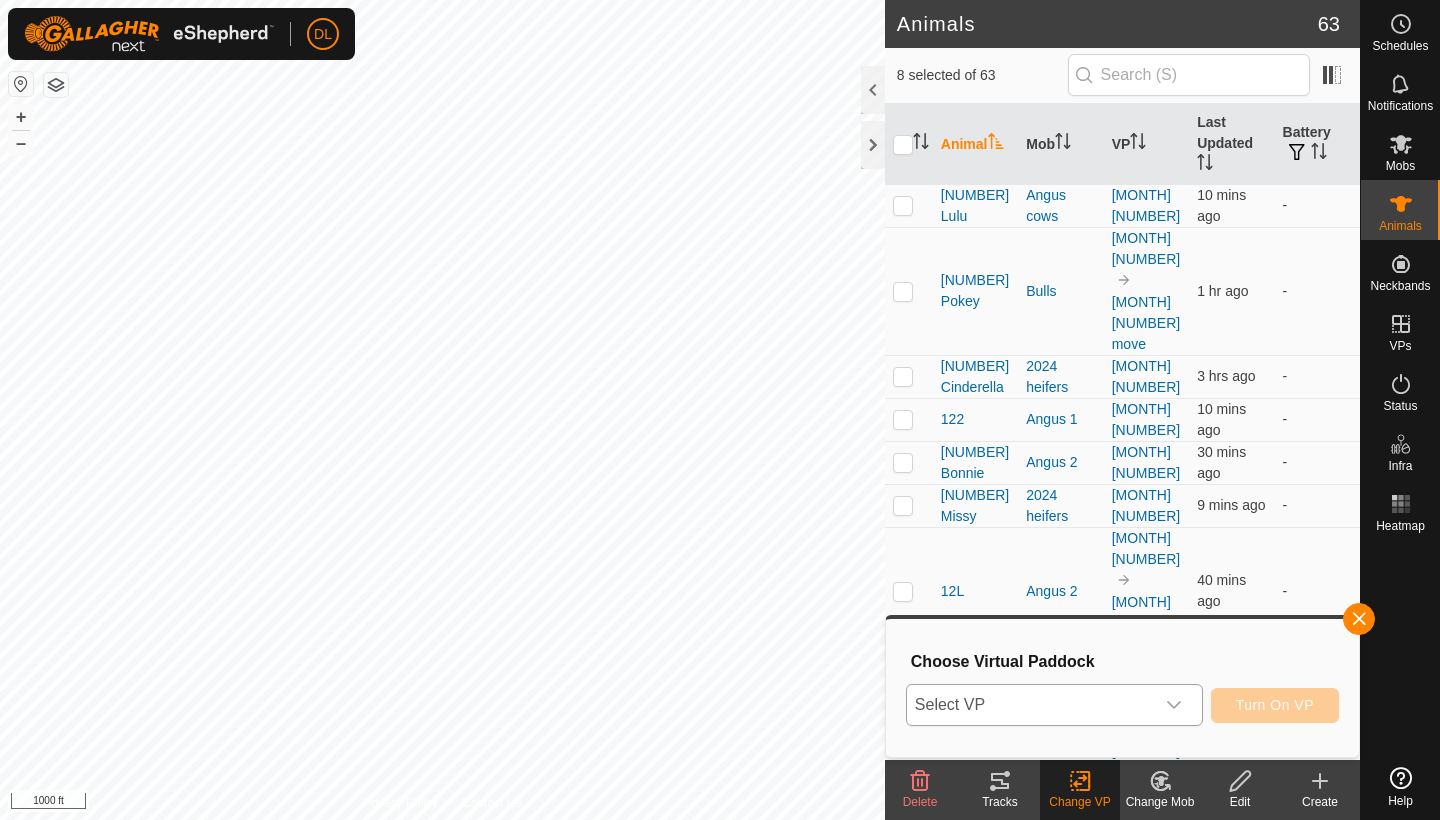 click on "Select VP" at bounding box center [1030, 705] 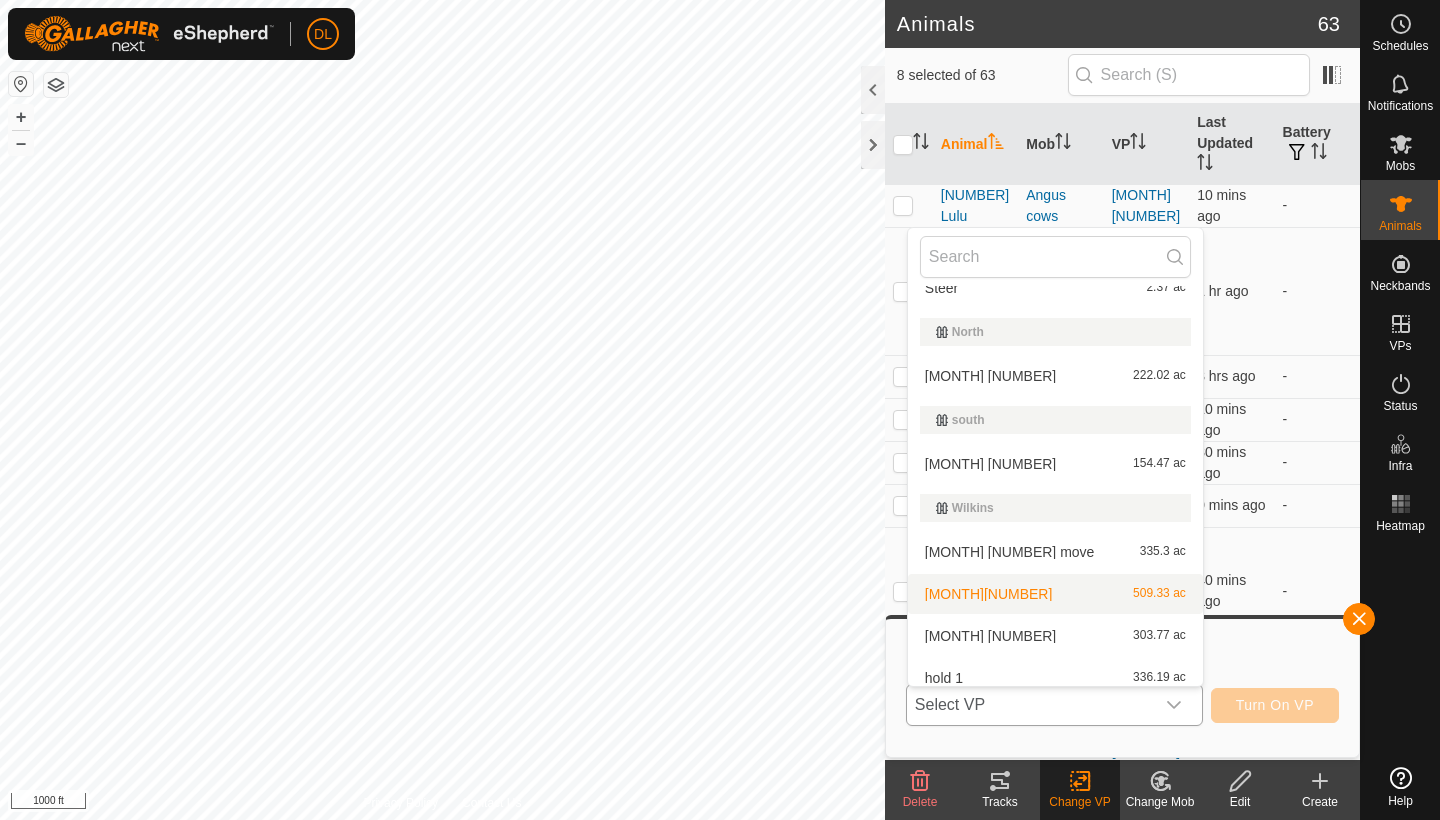 scroll, scrollTop: 496, scrollLeft: 0, axis: vertical 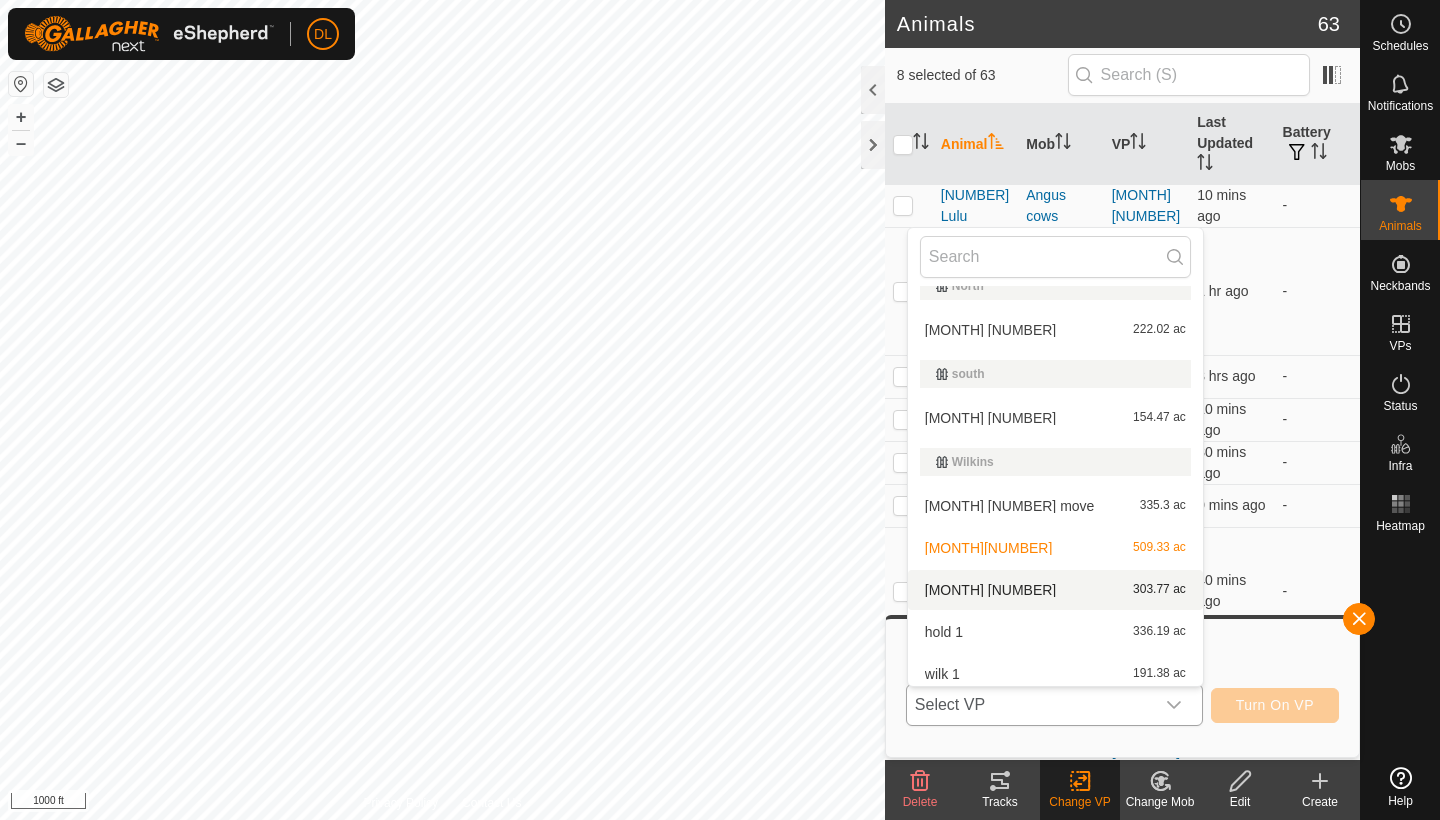 click on "[MONTH] [NUMBER] 303.77 ac" at bounding box center (1055, 590) 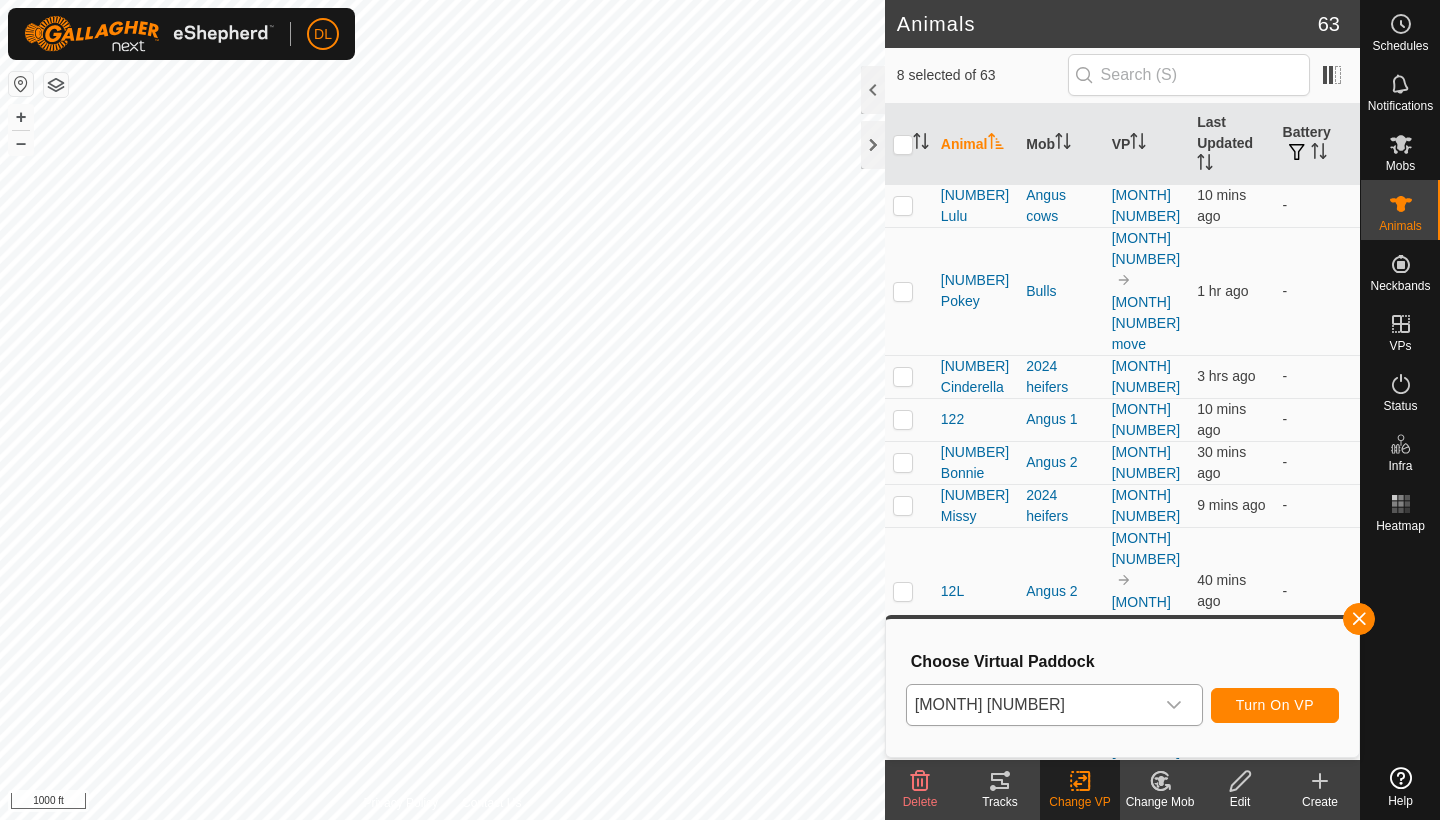 click on "Turn On VP" at bounding box center (1275, 705) 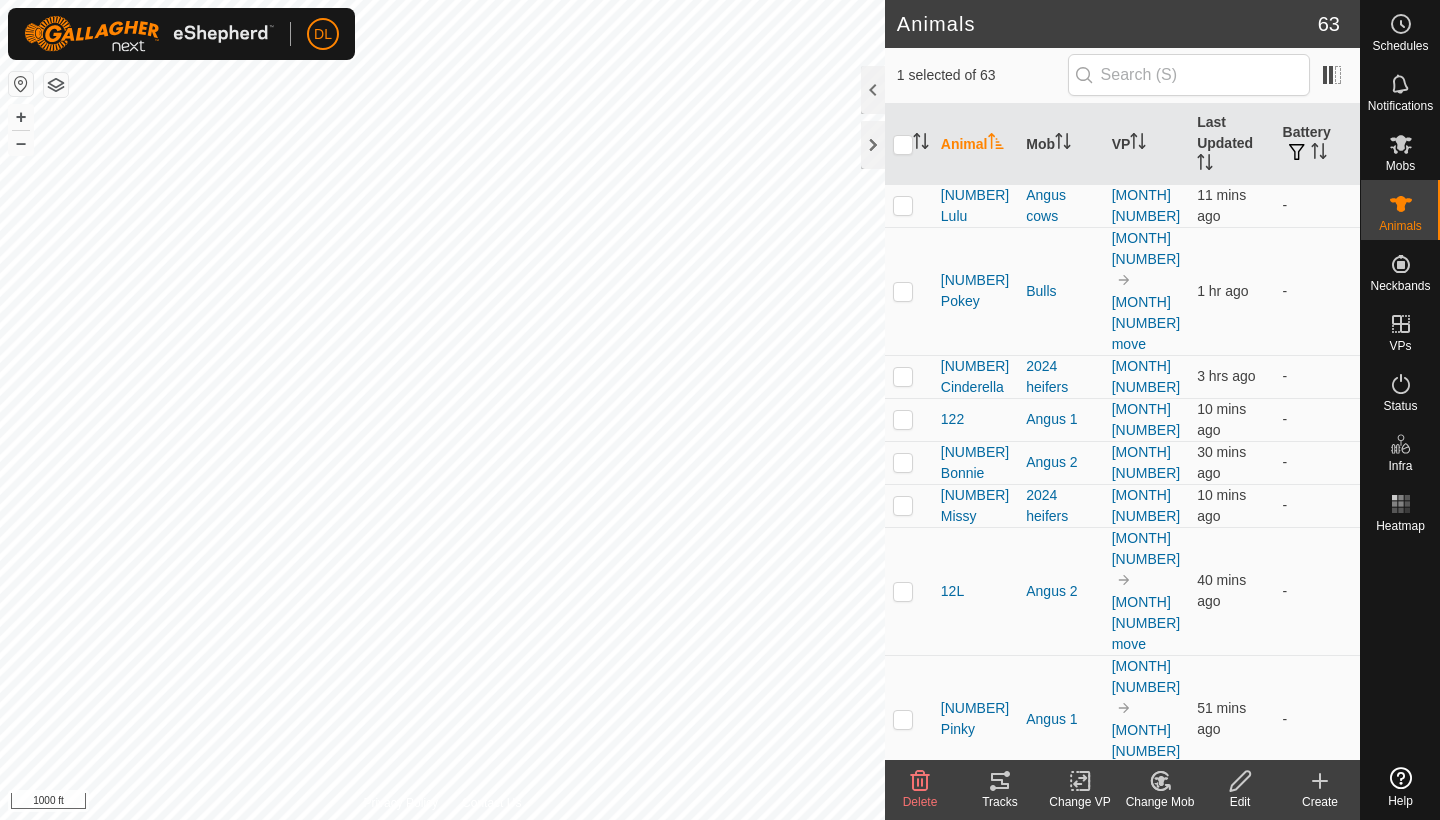 click on "Change VP" 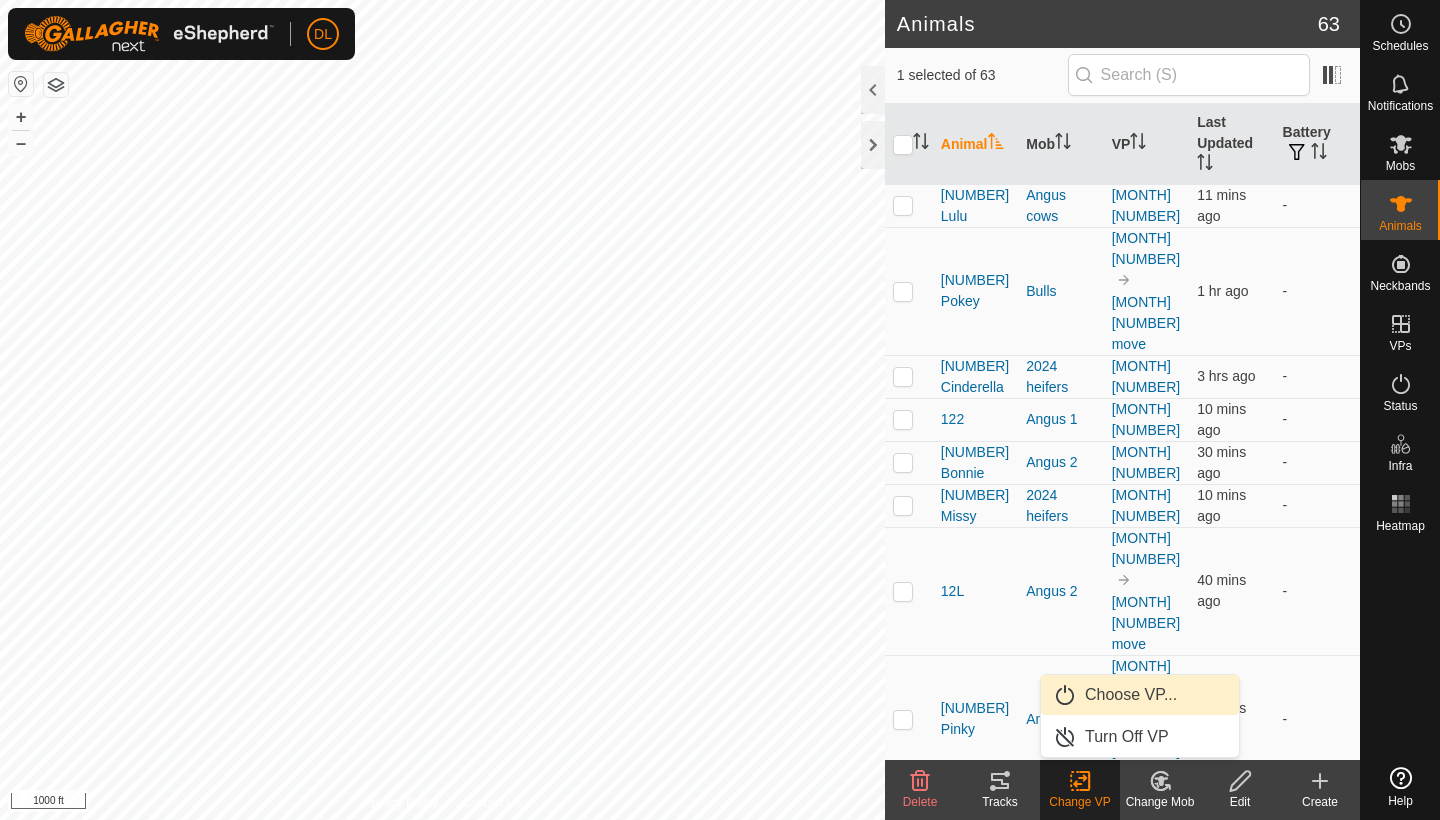 click on "Choose VP..." at bounding box center [1140, 695] 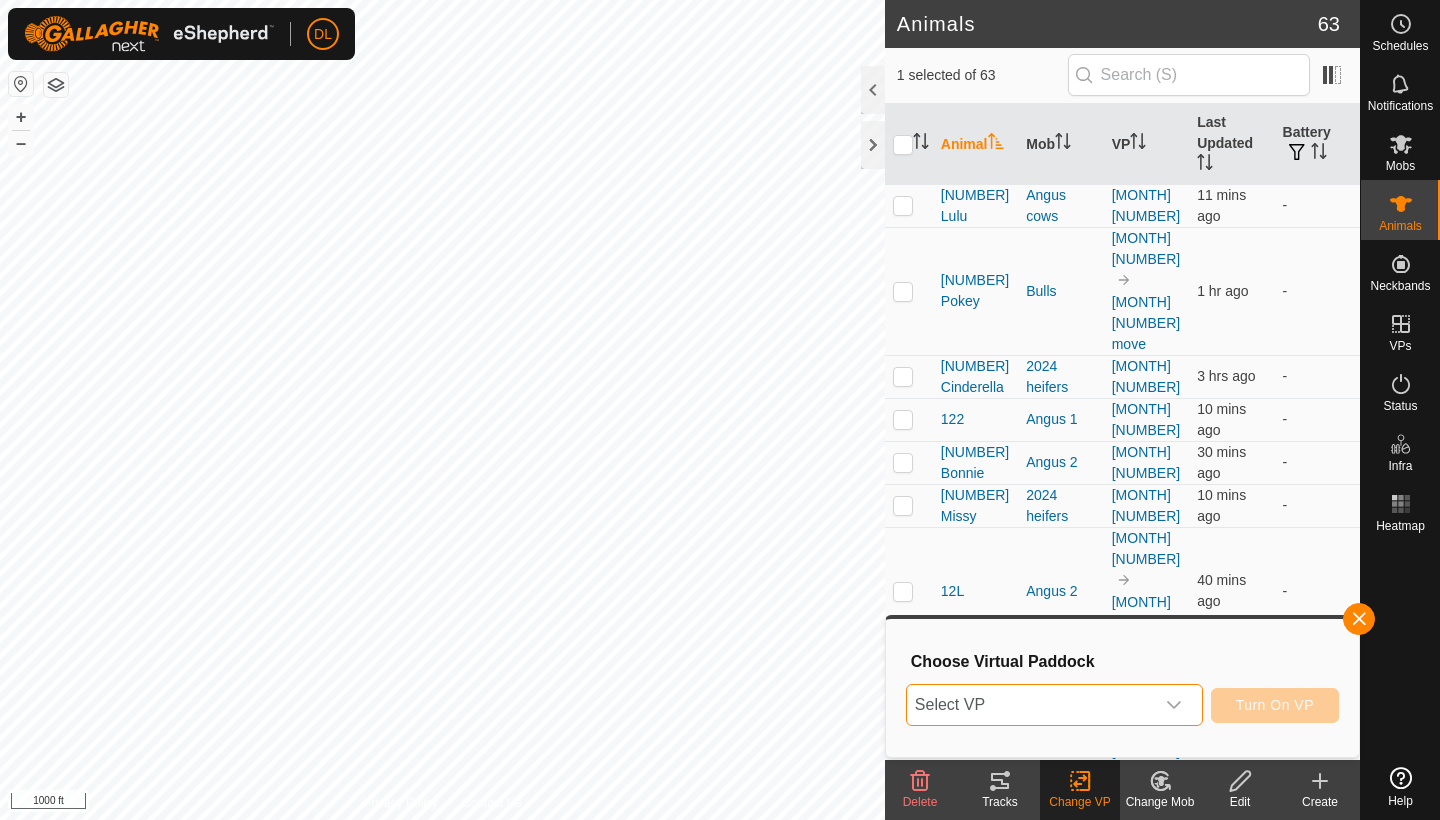 click on "Select VP" at bounding box center [1030, 705] 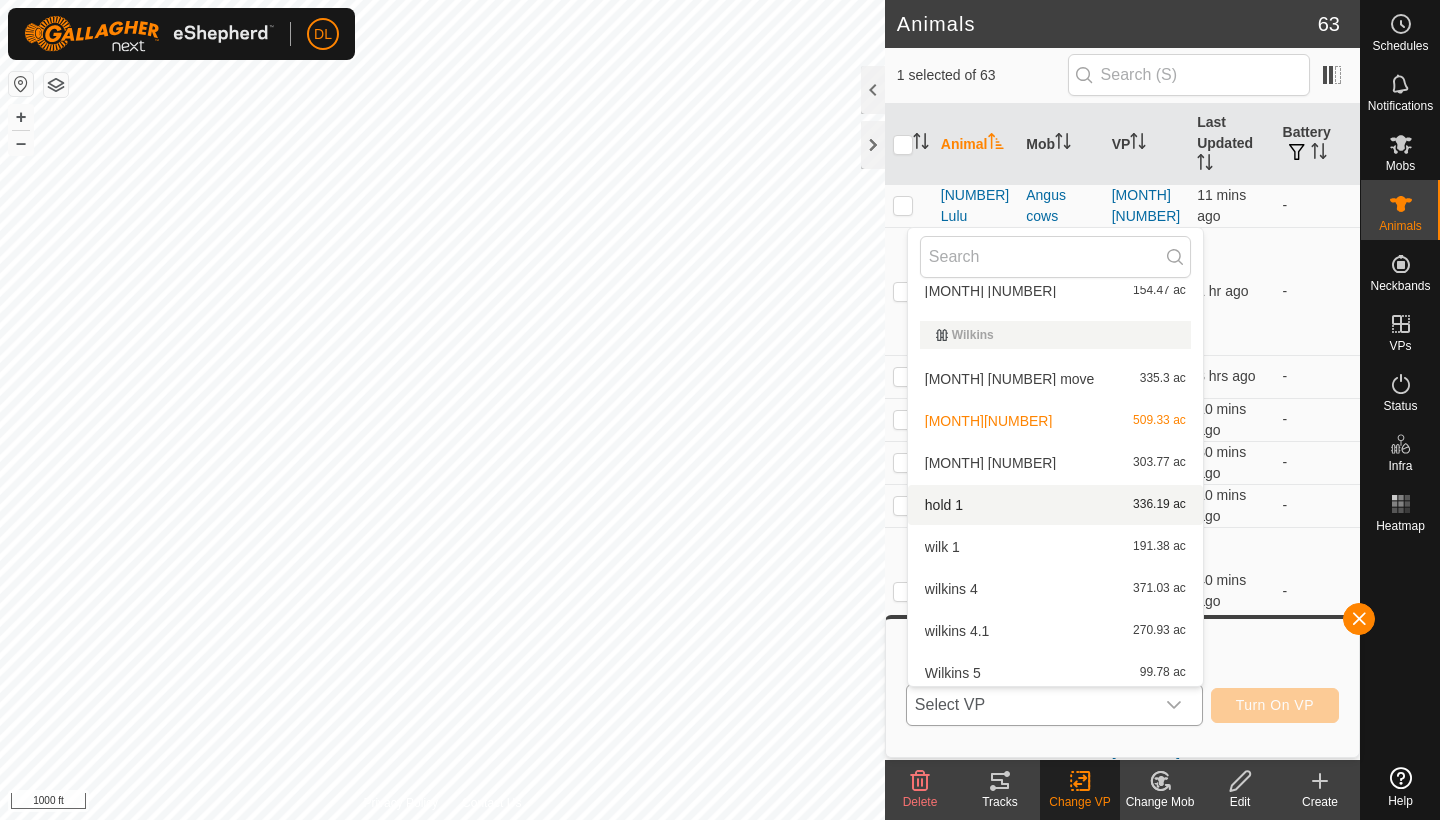 scroll, scrollTop: 624, scrollLeft: 0, axis: vertical 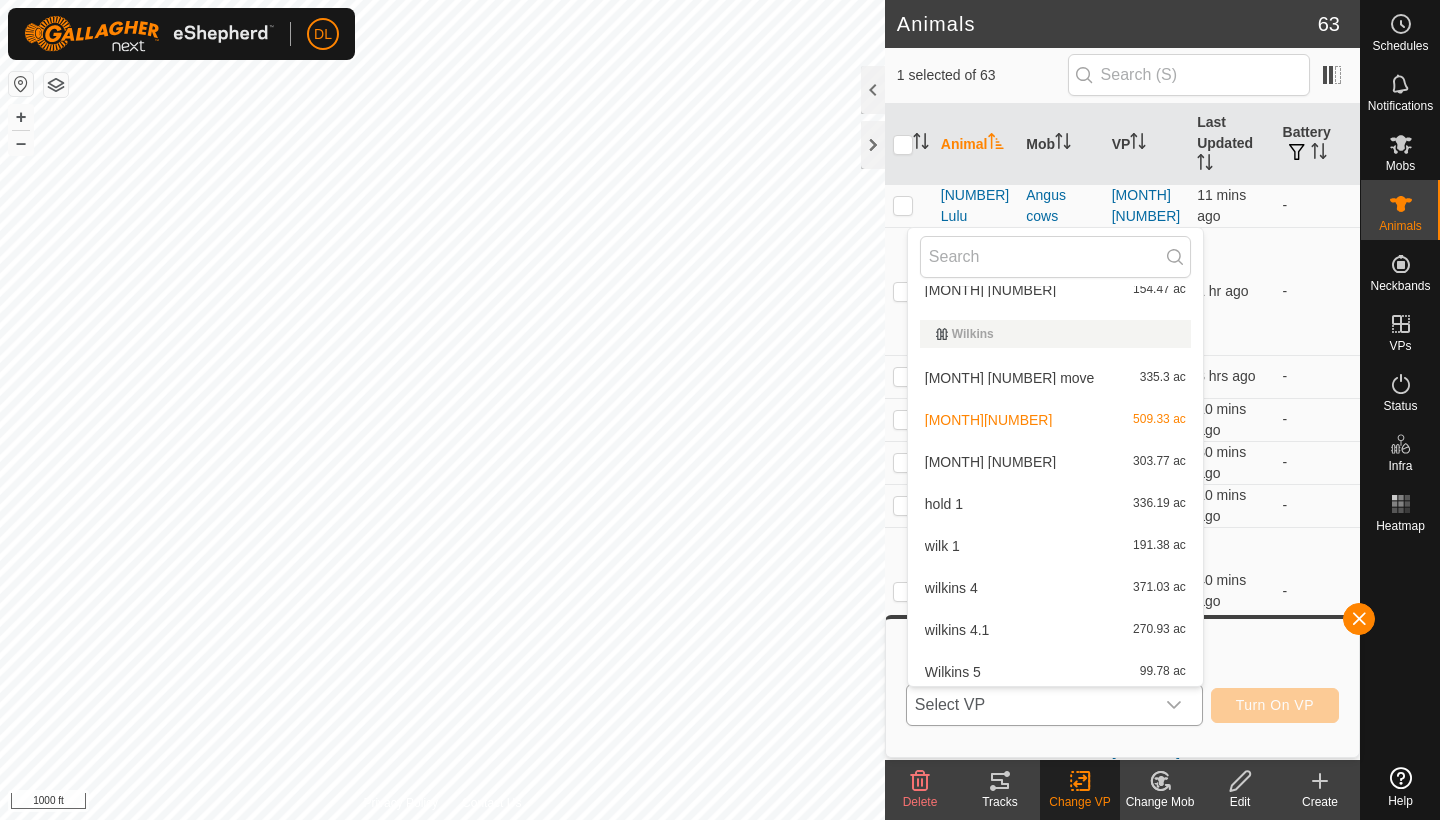click on "[MONTH] [NUMBER] move 335.3 ac" at bounding box center (1055, 378) 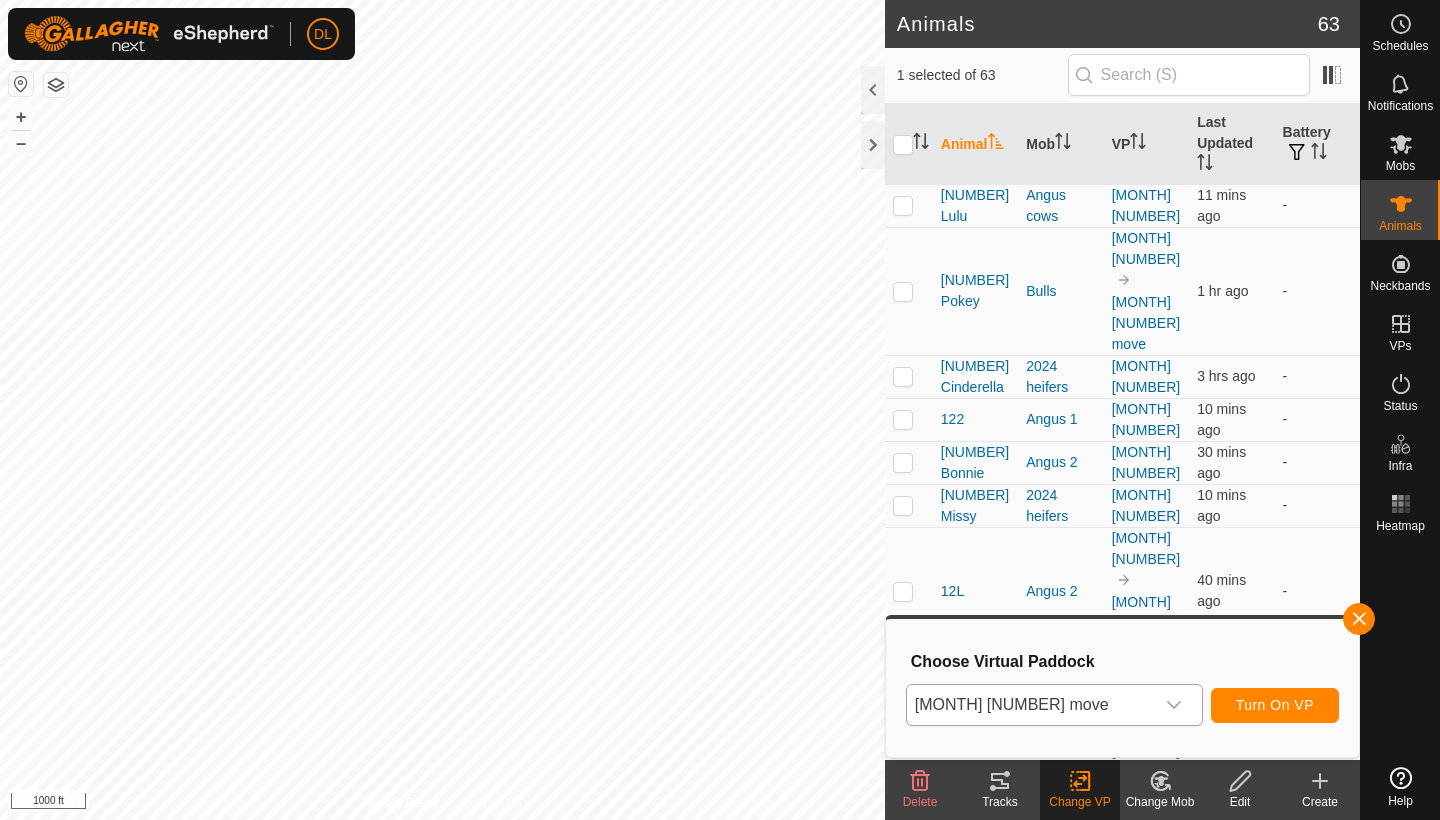click on "Turn On VP" at bounding box center (1275, 705) 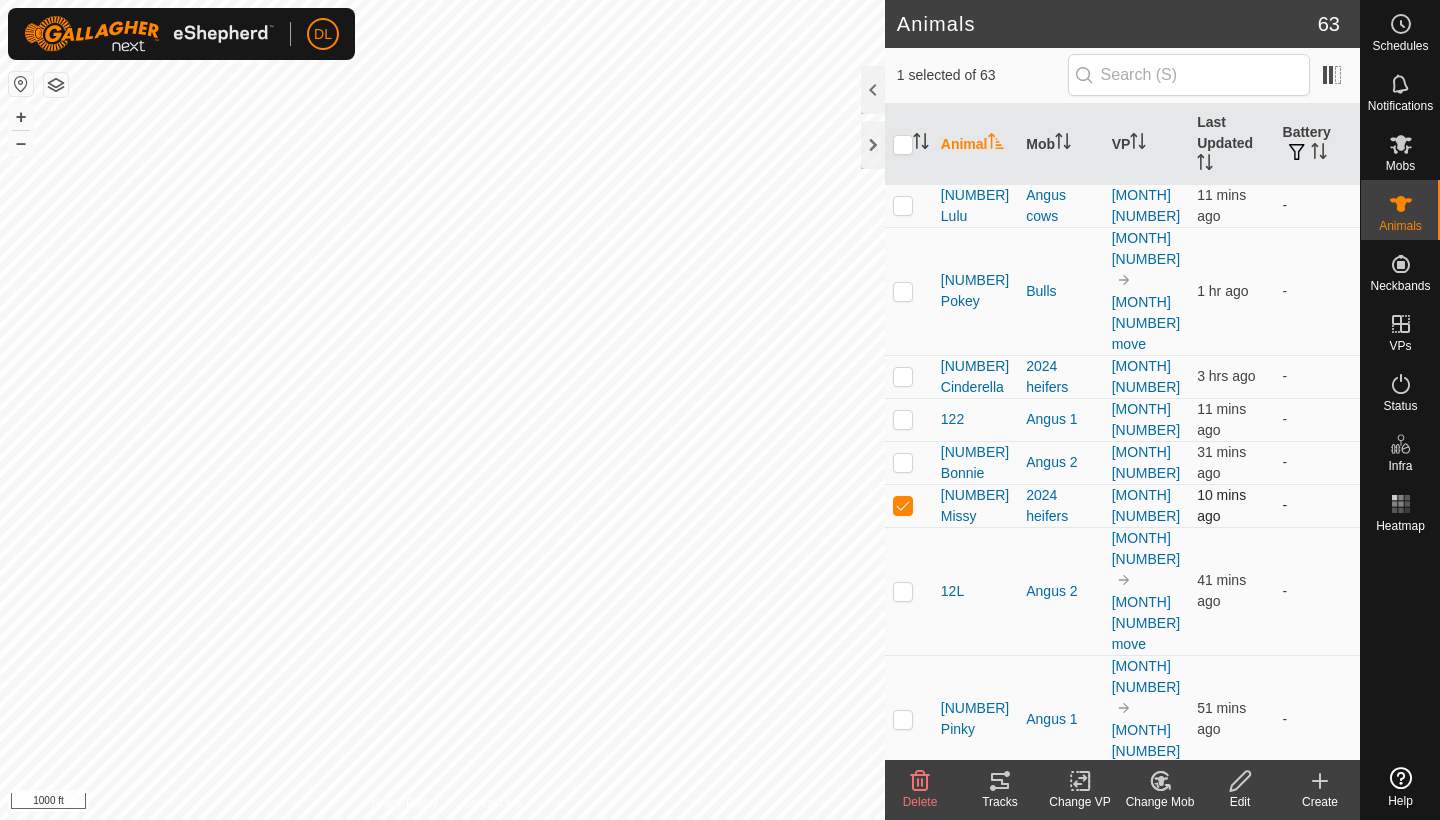 click at bounding box center [903, 505] 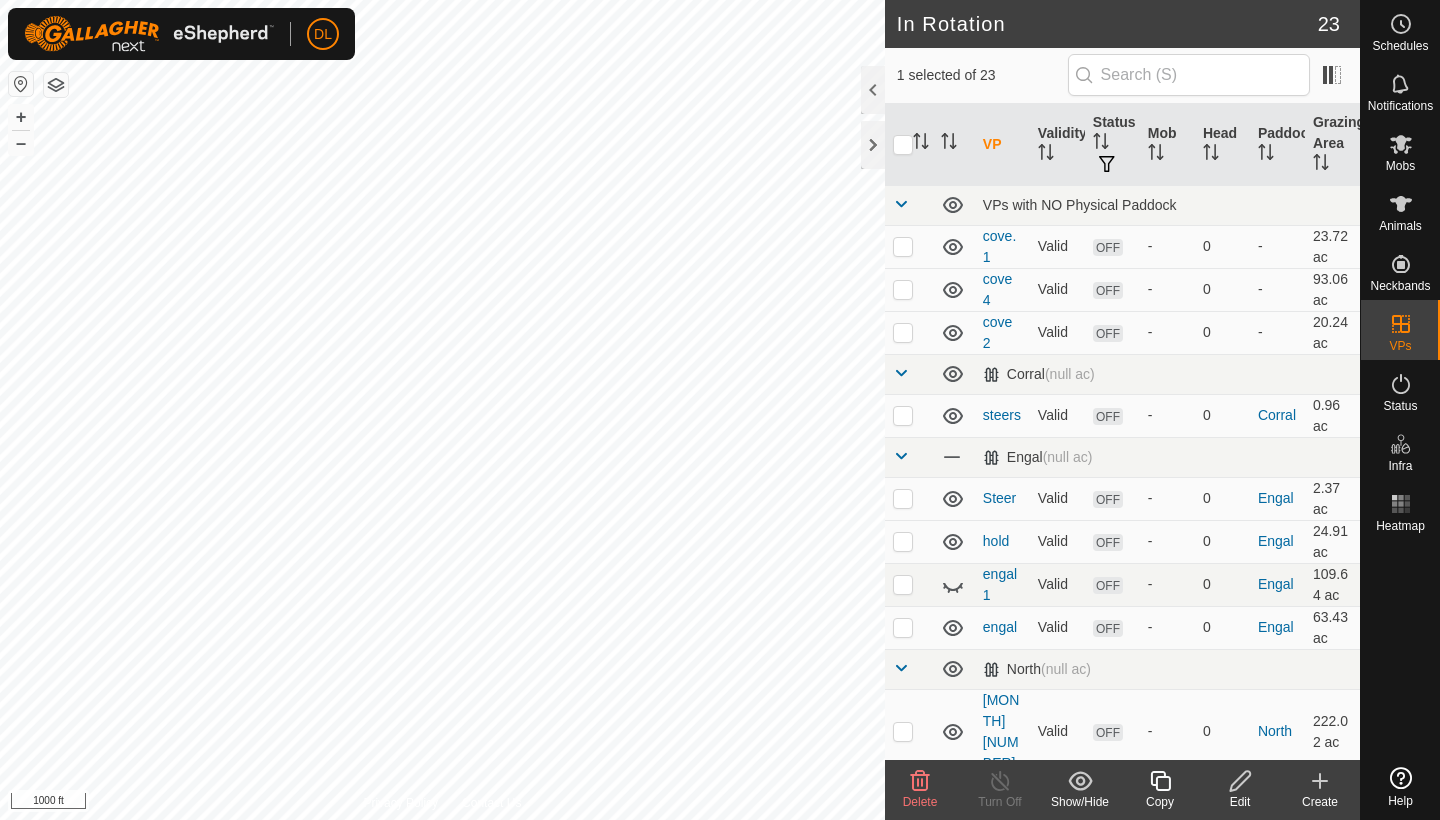 checkbox on "false" 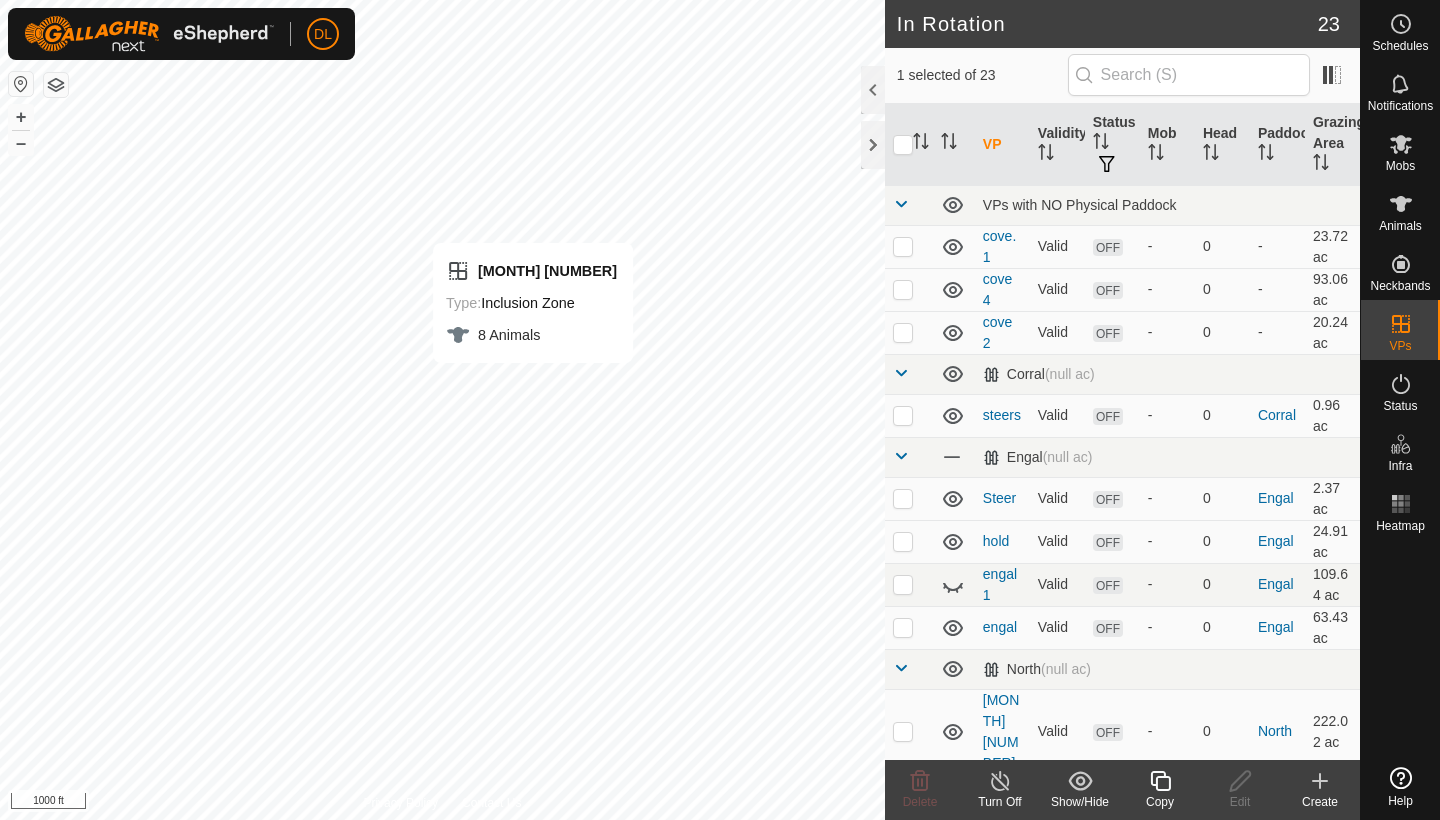 checkbox on "false" 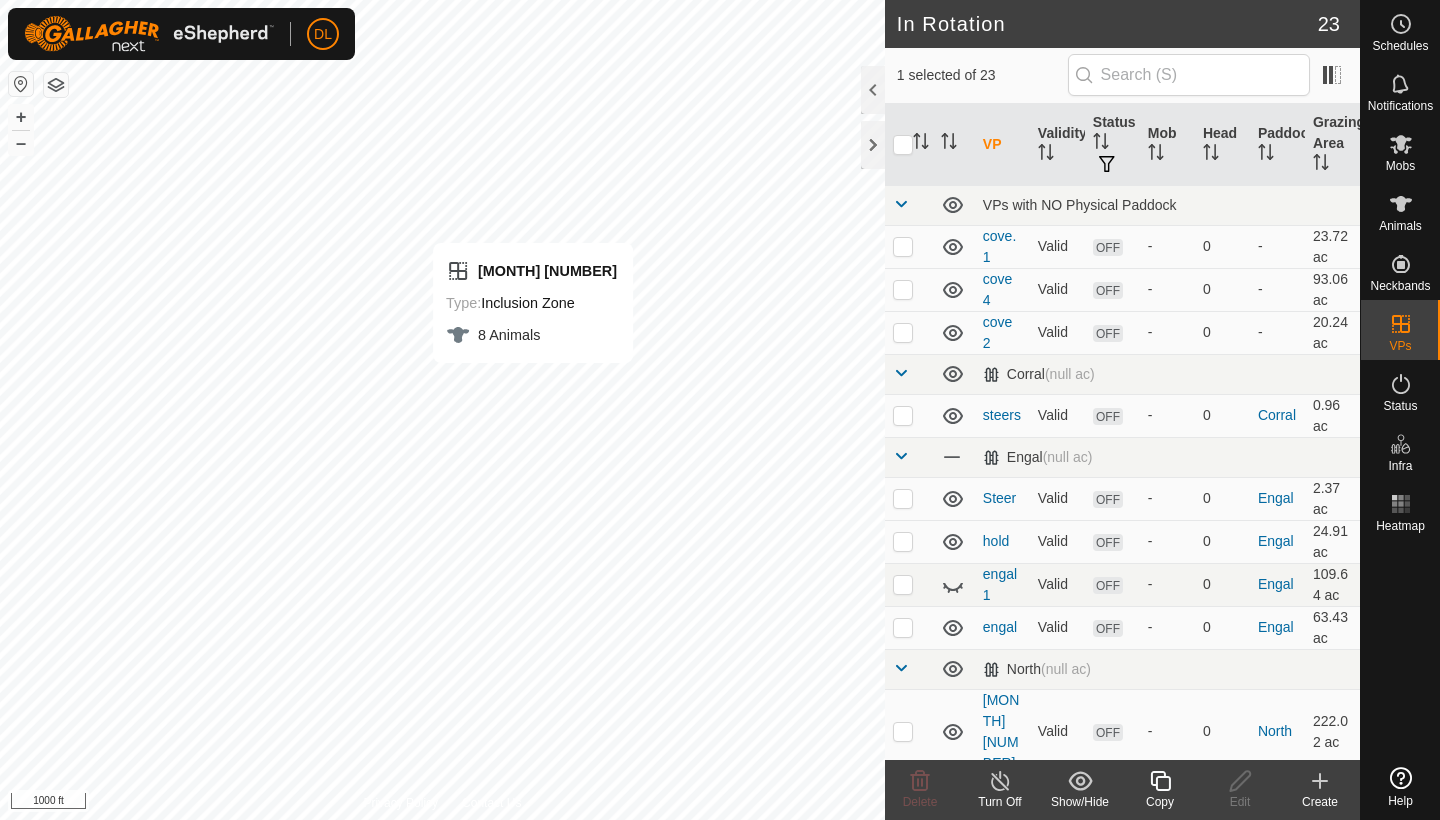 checkbox on "true" 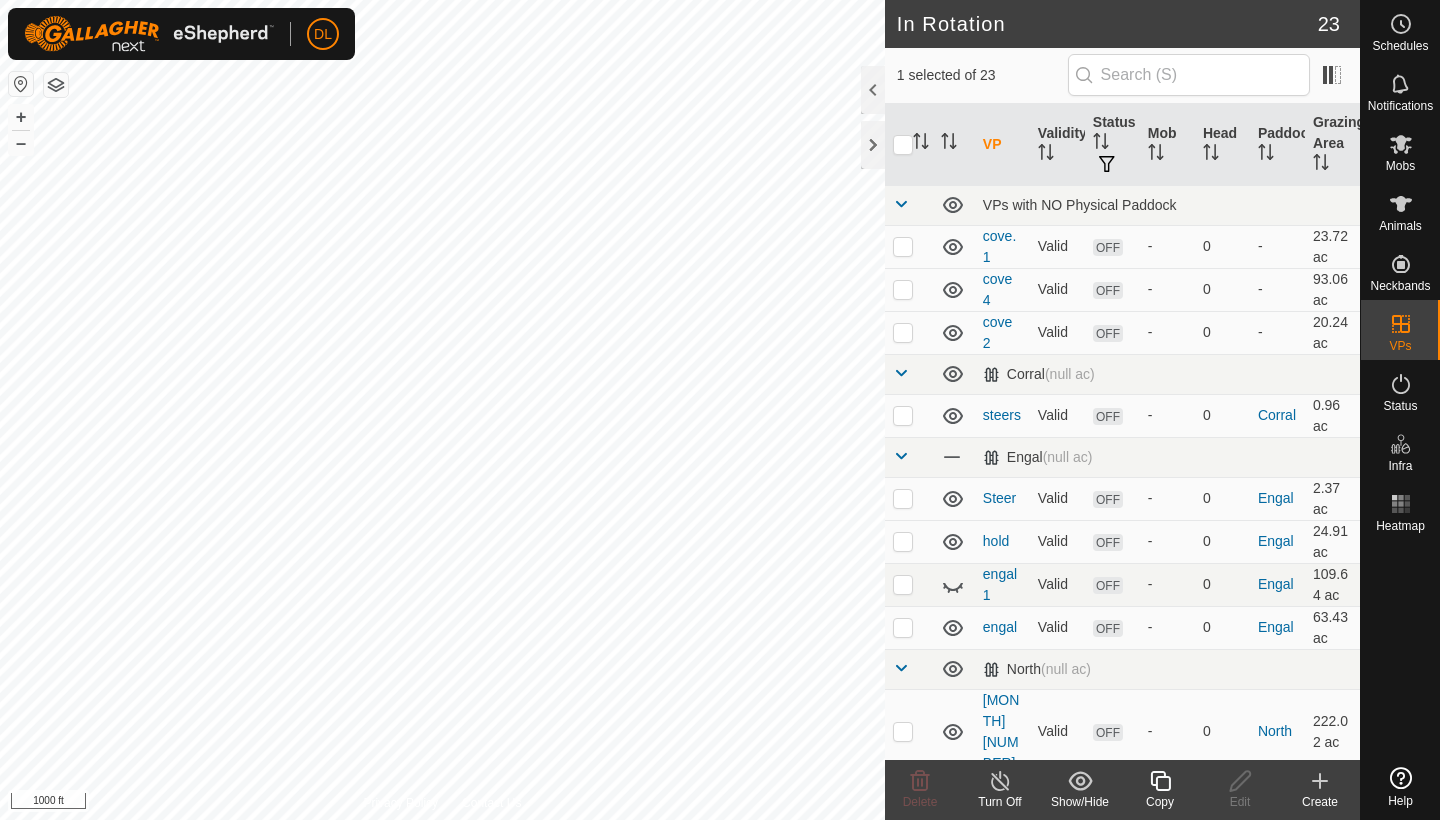 checkbox on "true" 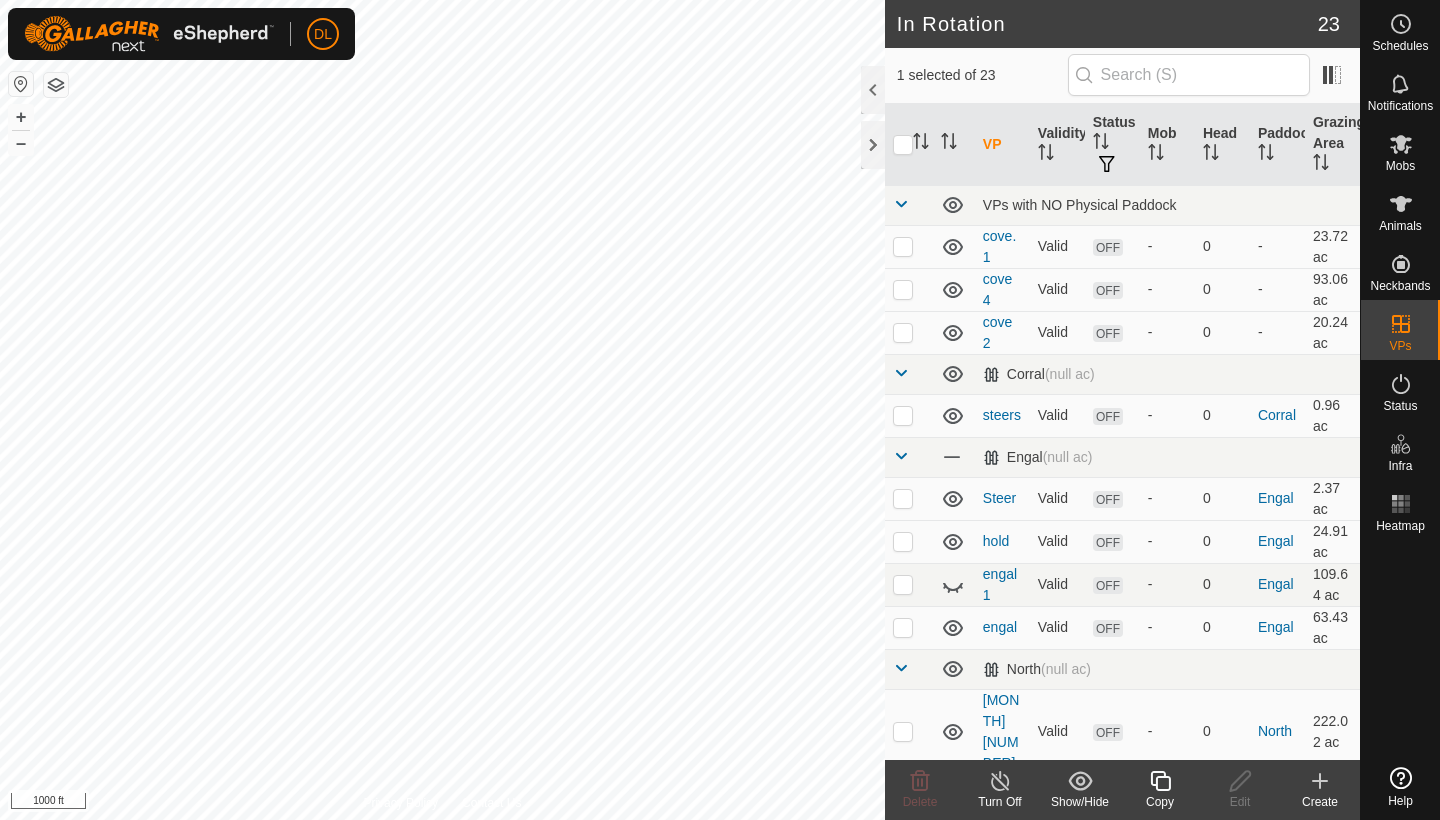 checkbox on "false" 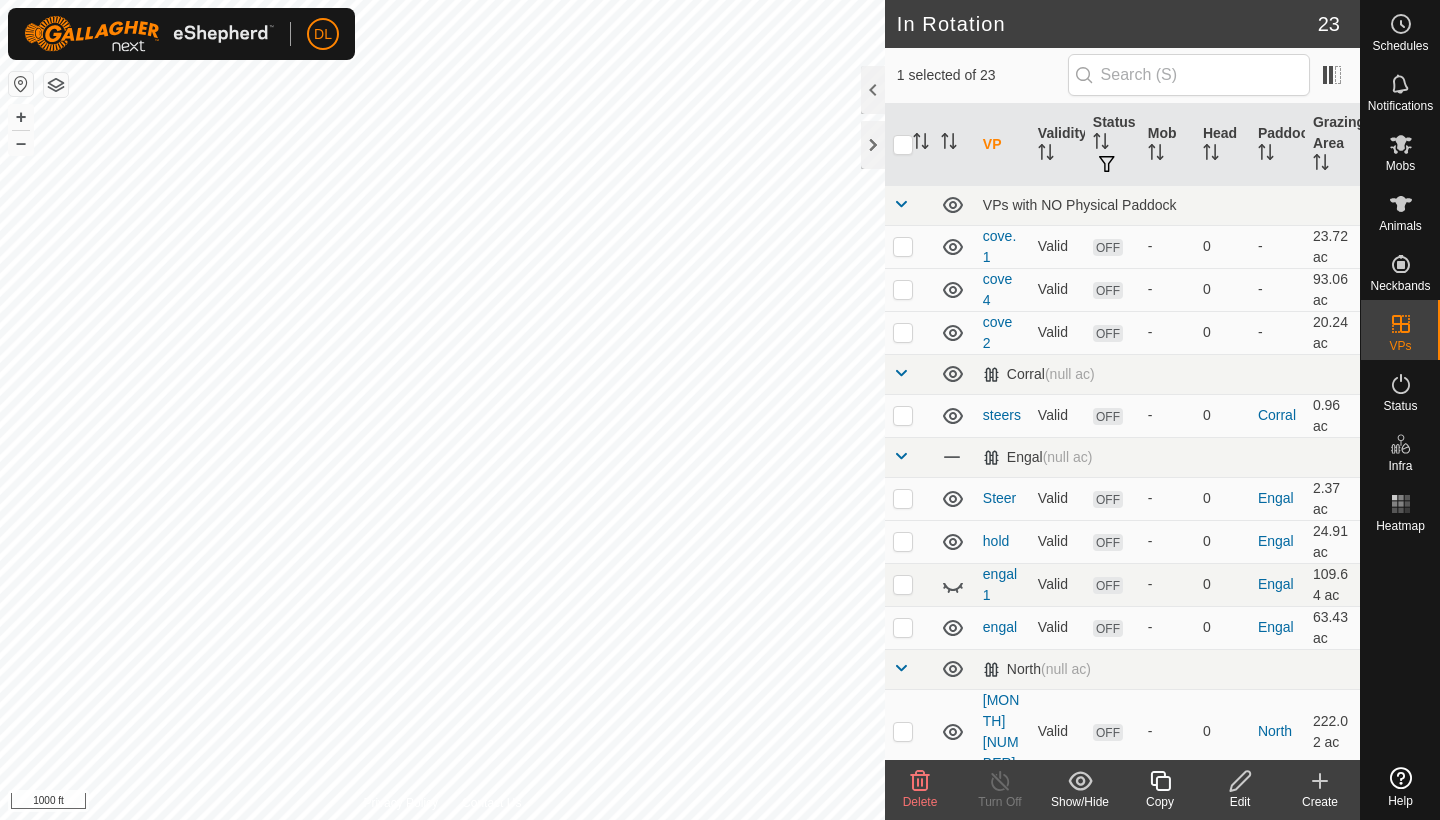 checkbox on "true" 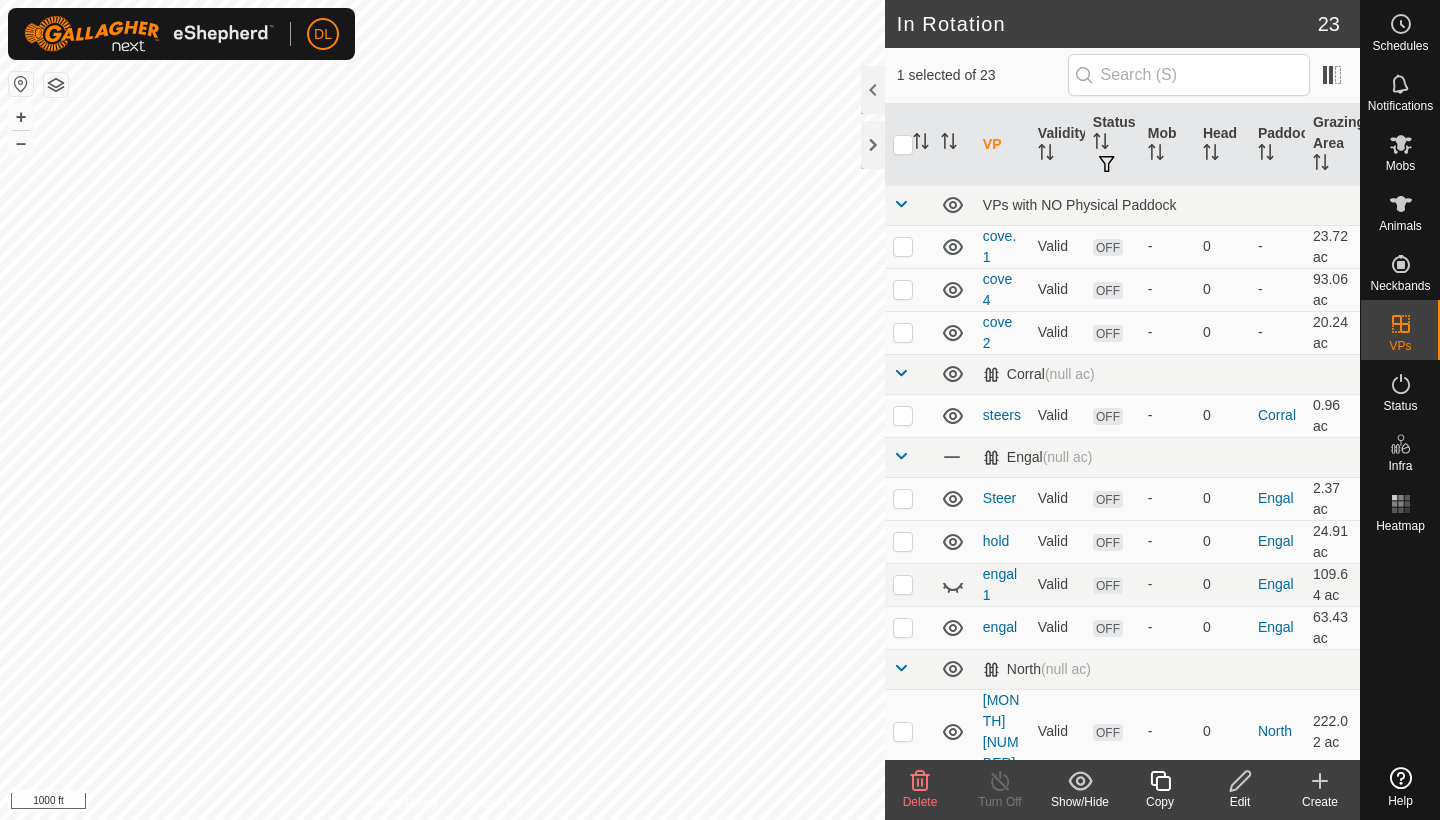 checkbox on "false" 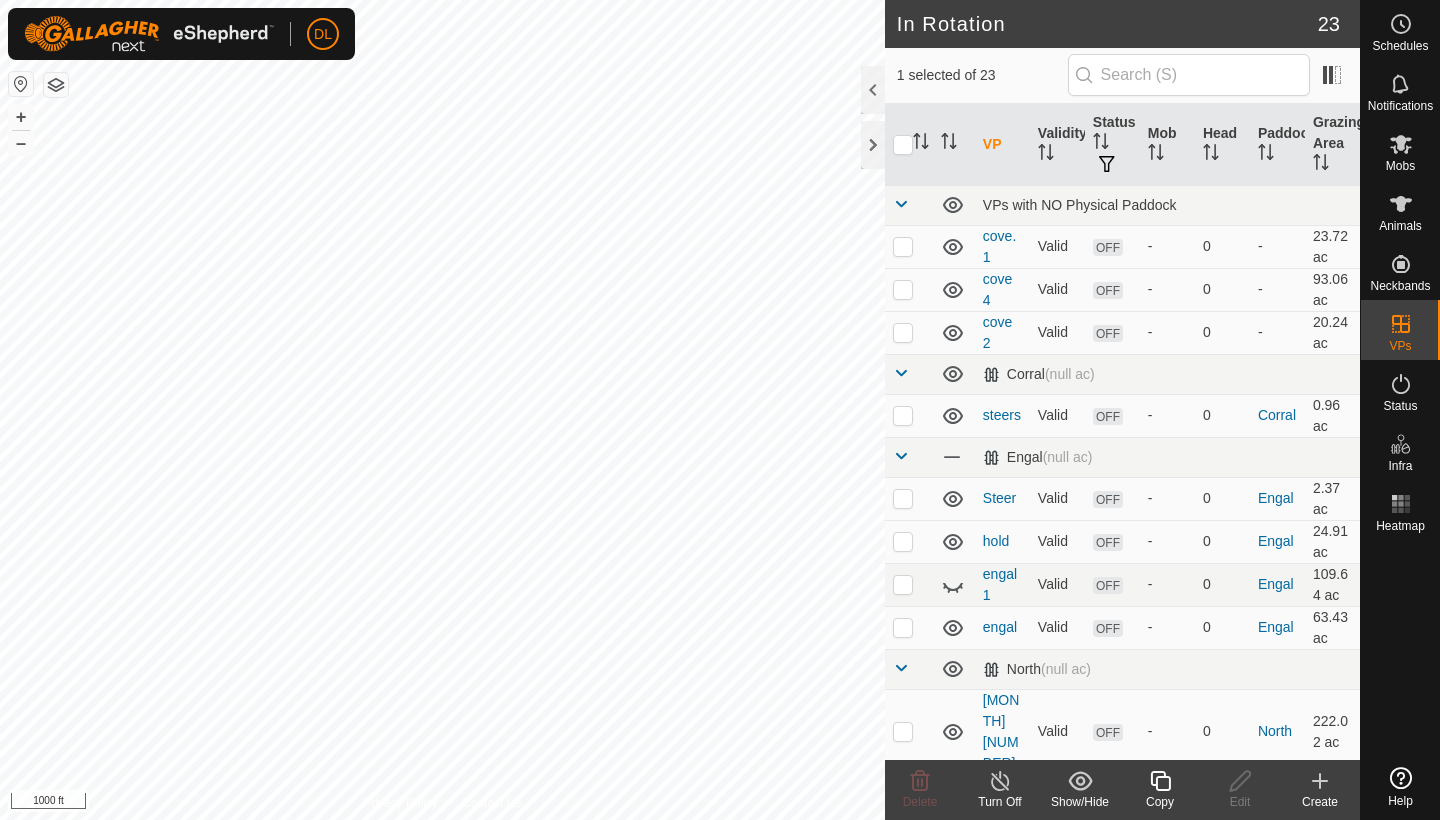 checkbox on "false" 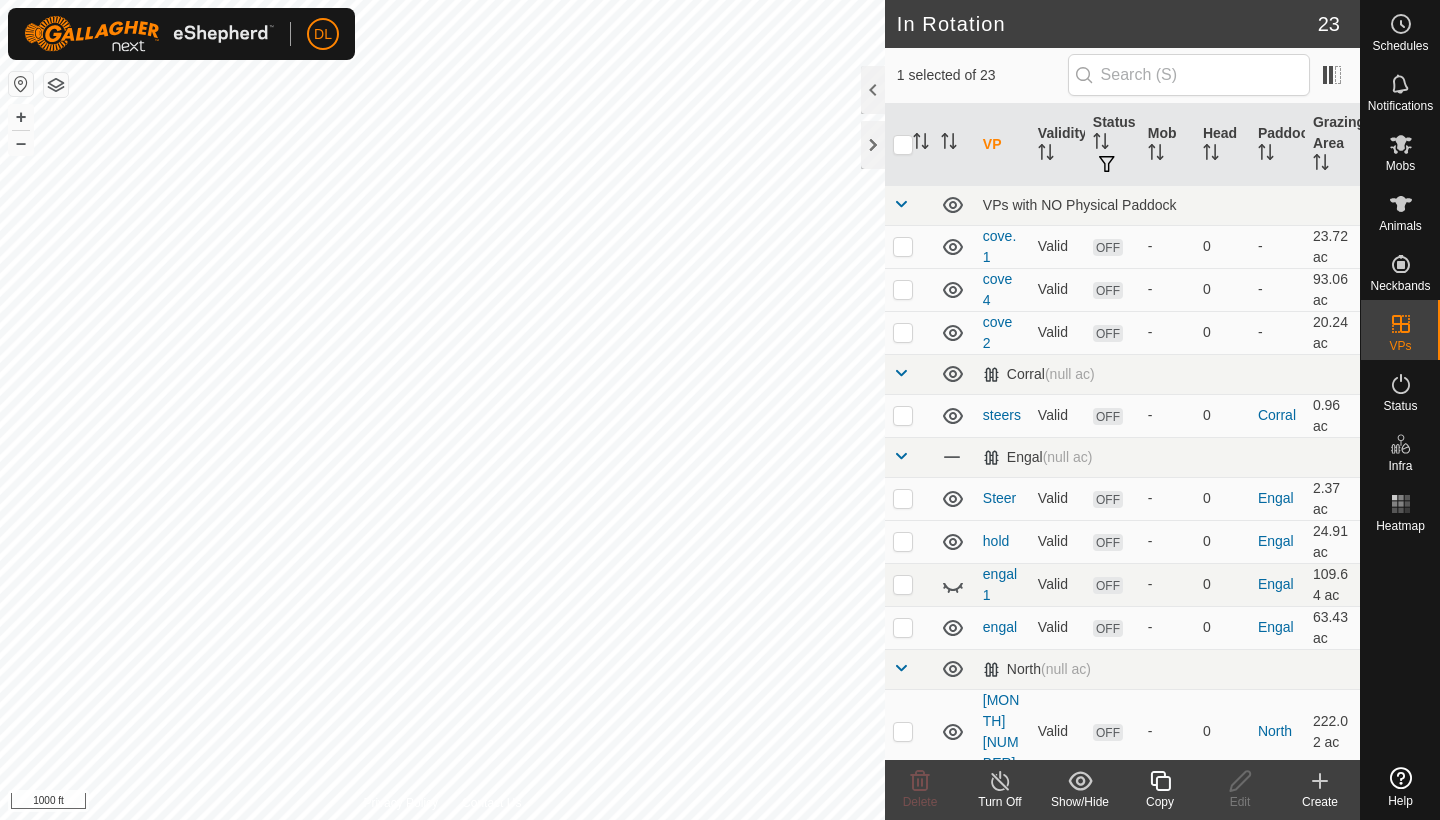 checkbox on "true" 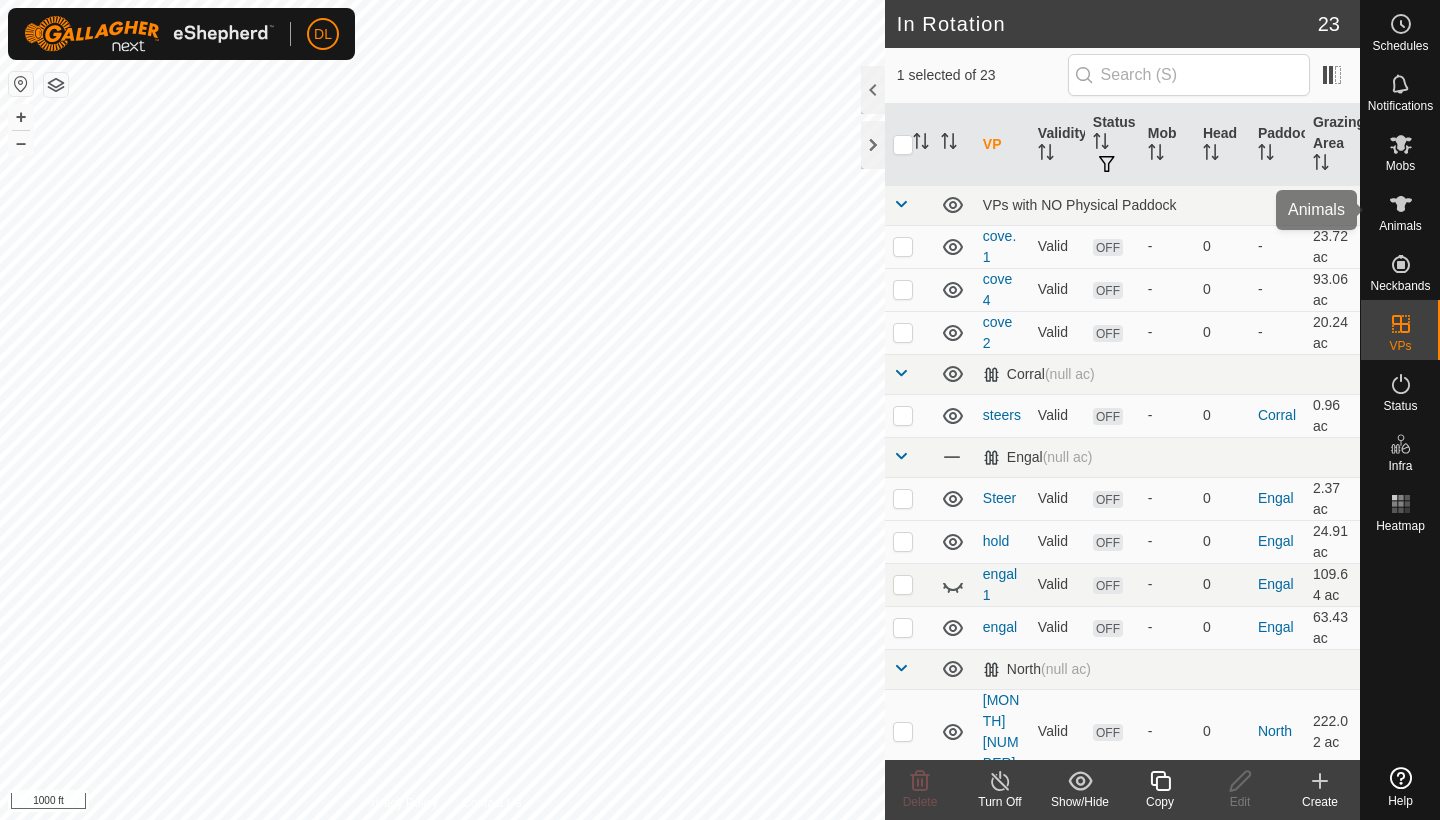 click 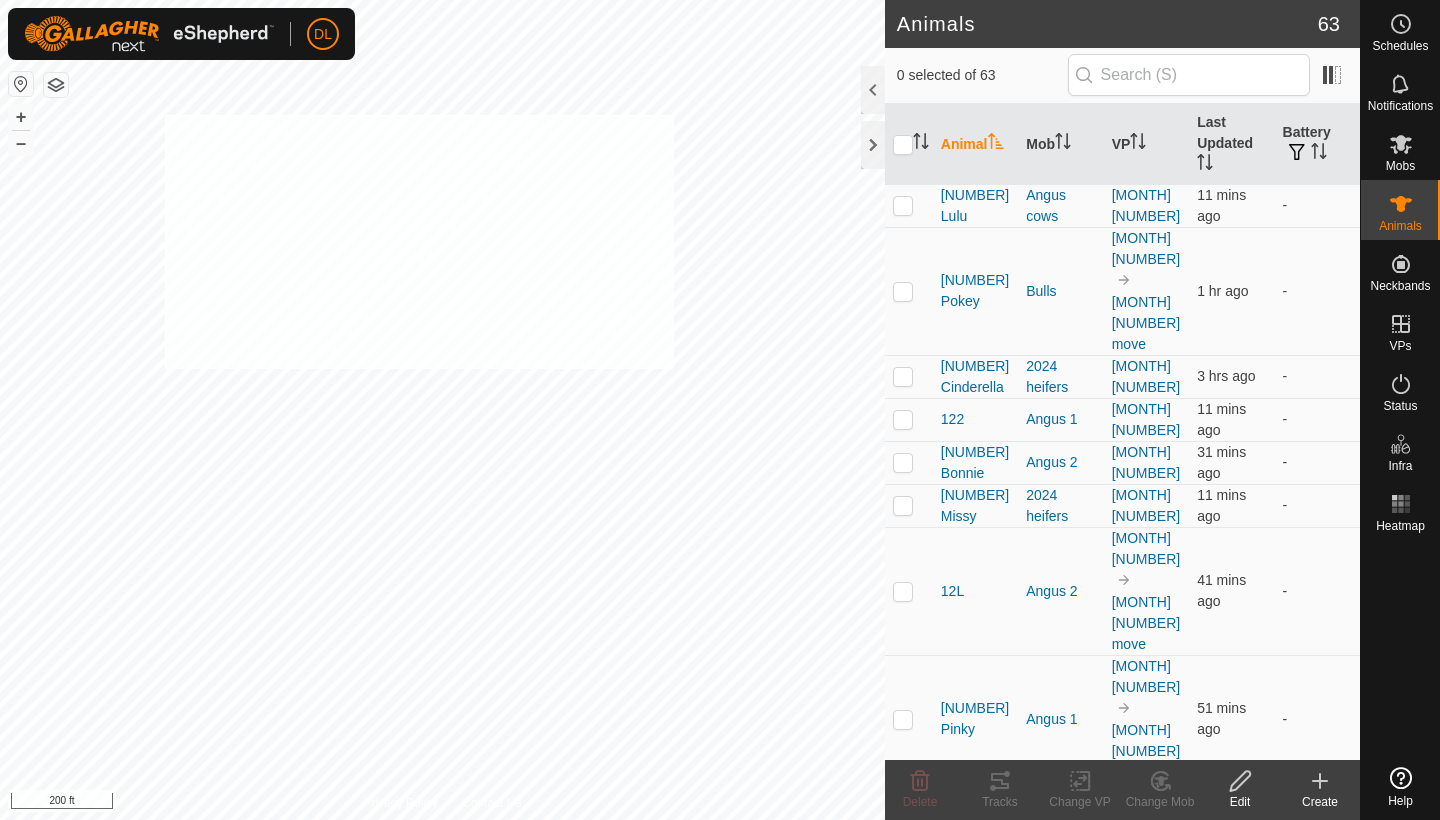 checkbox on "true" 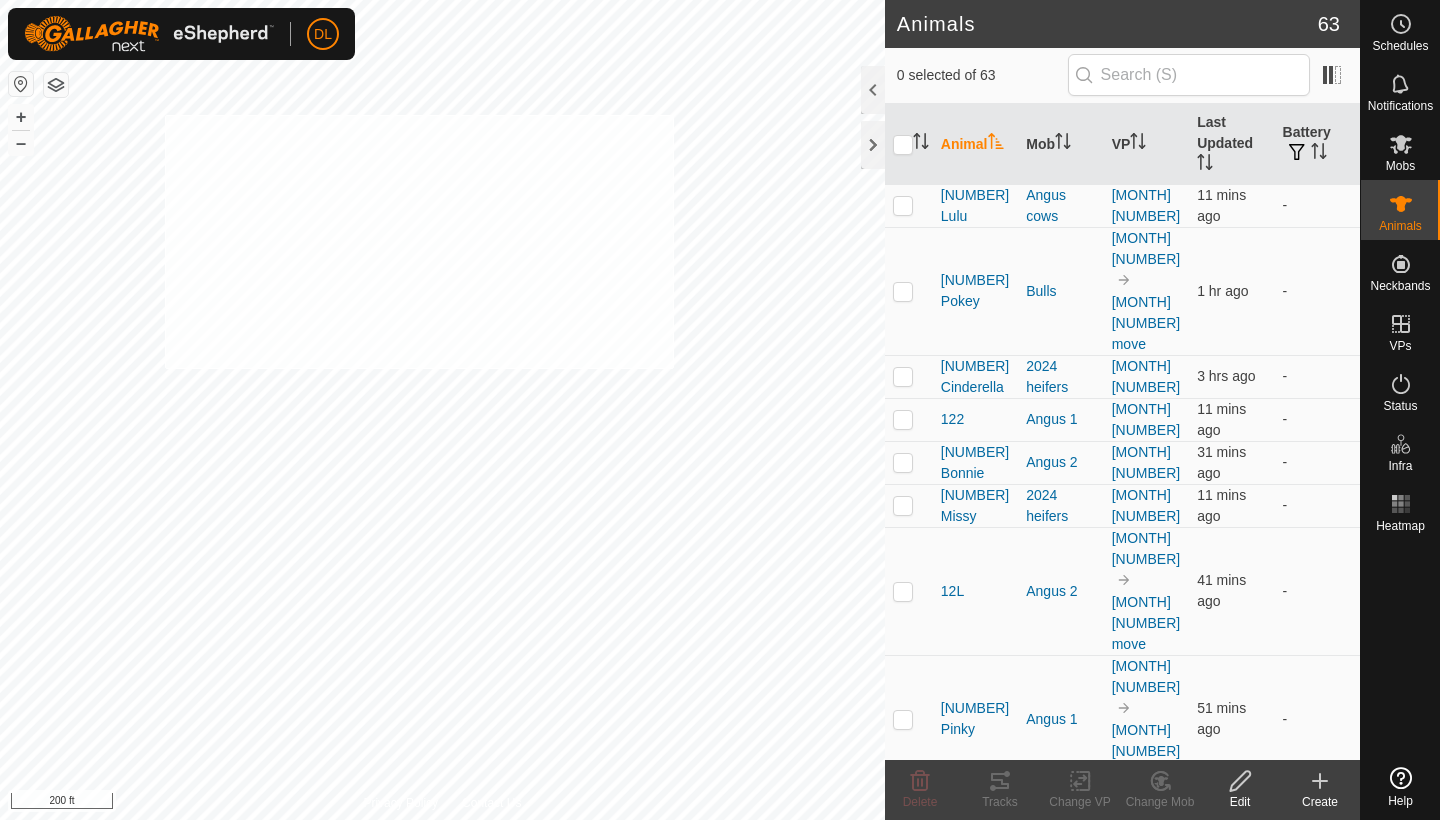 checkbox on "true" 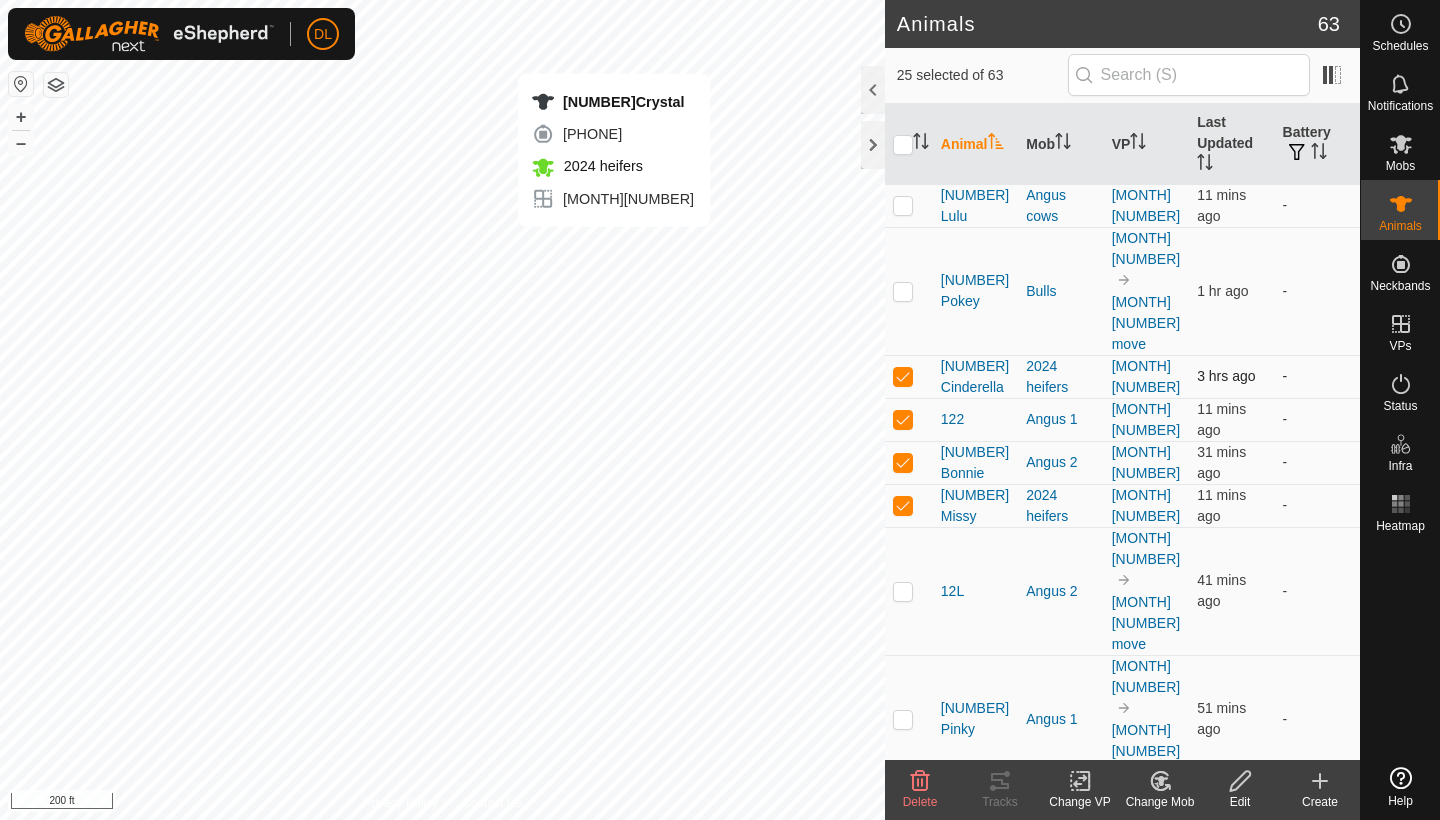 checkbox on "false" 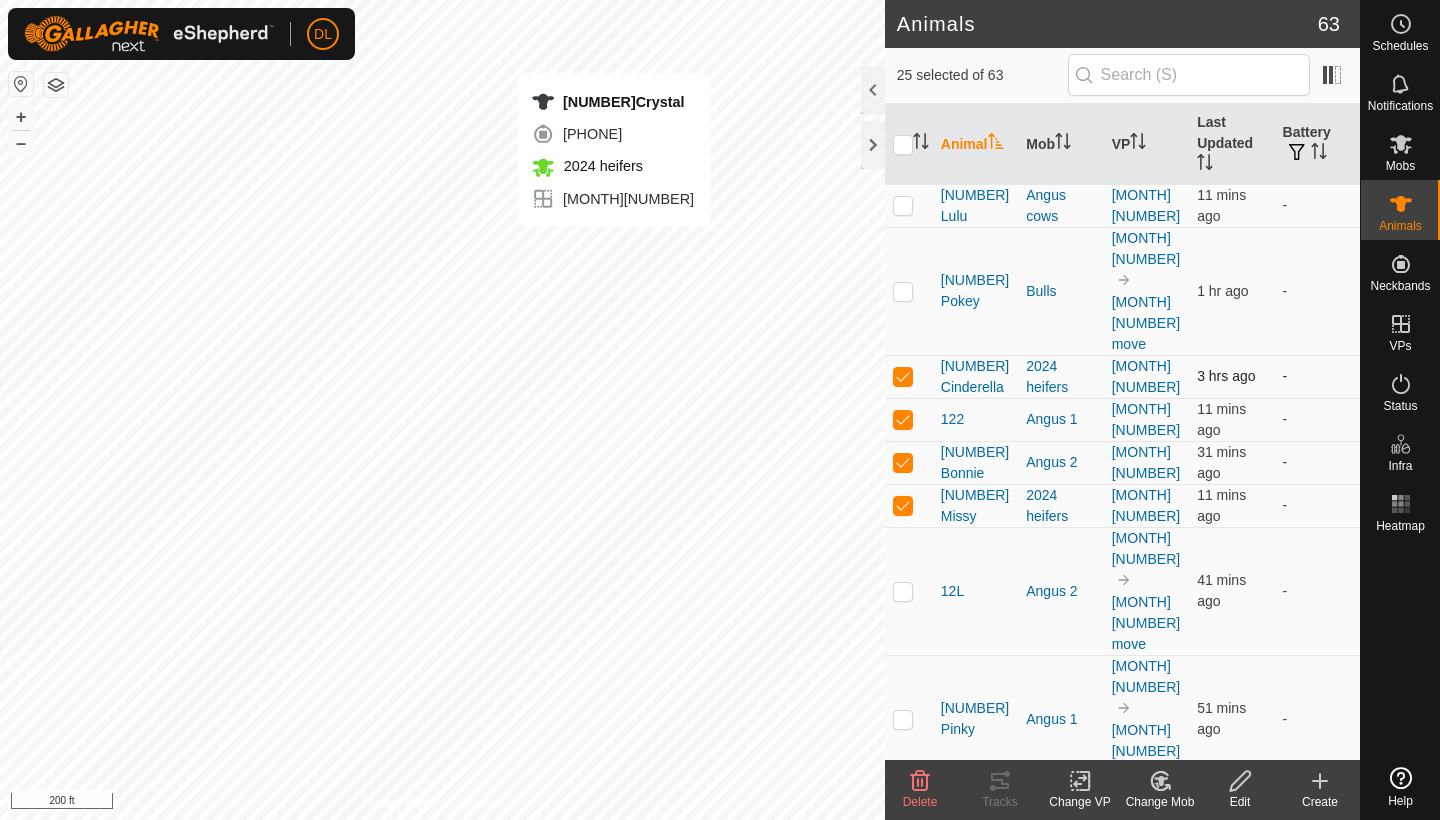 checkbox on "false" 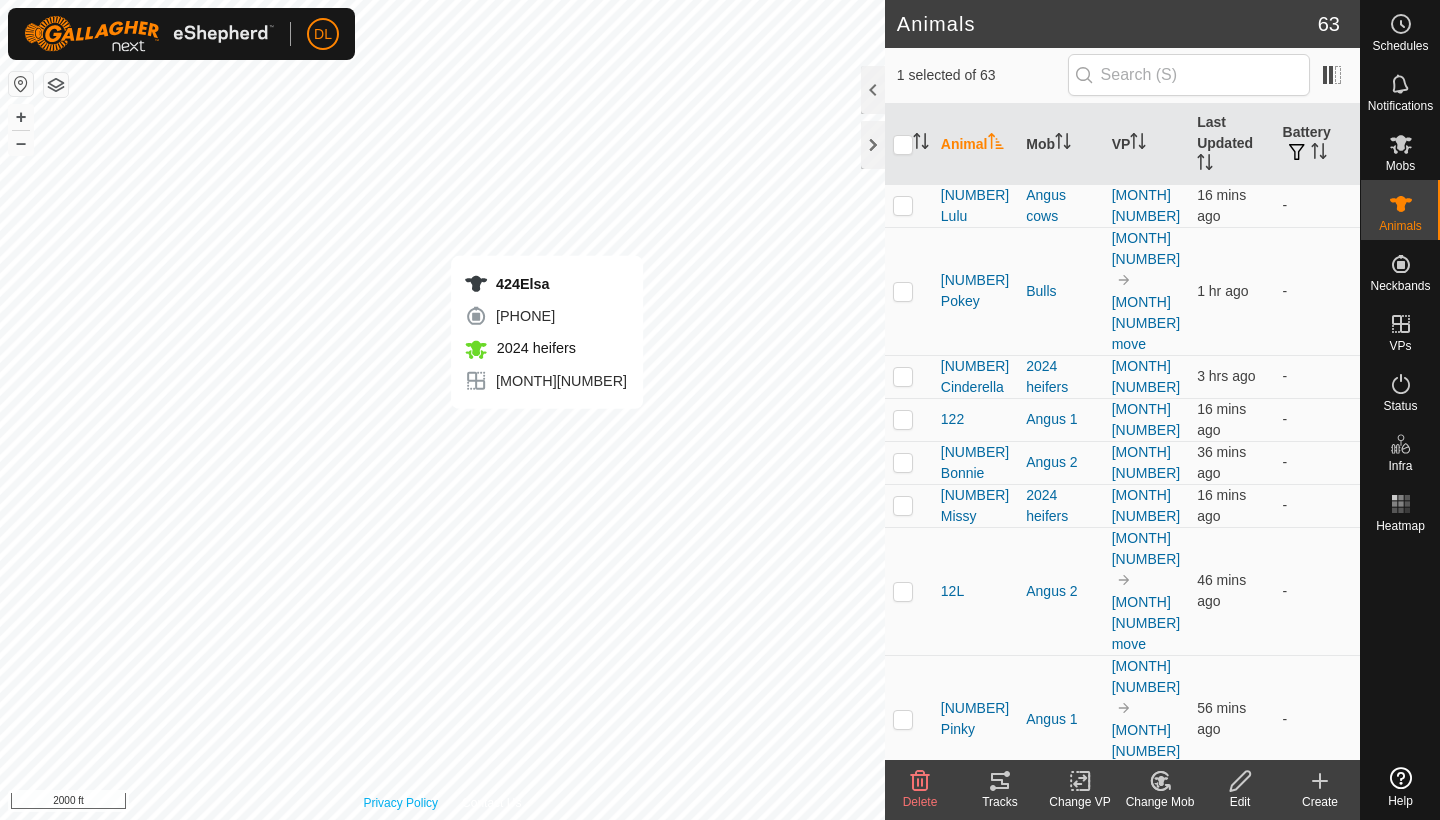 checkbox on "false" 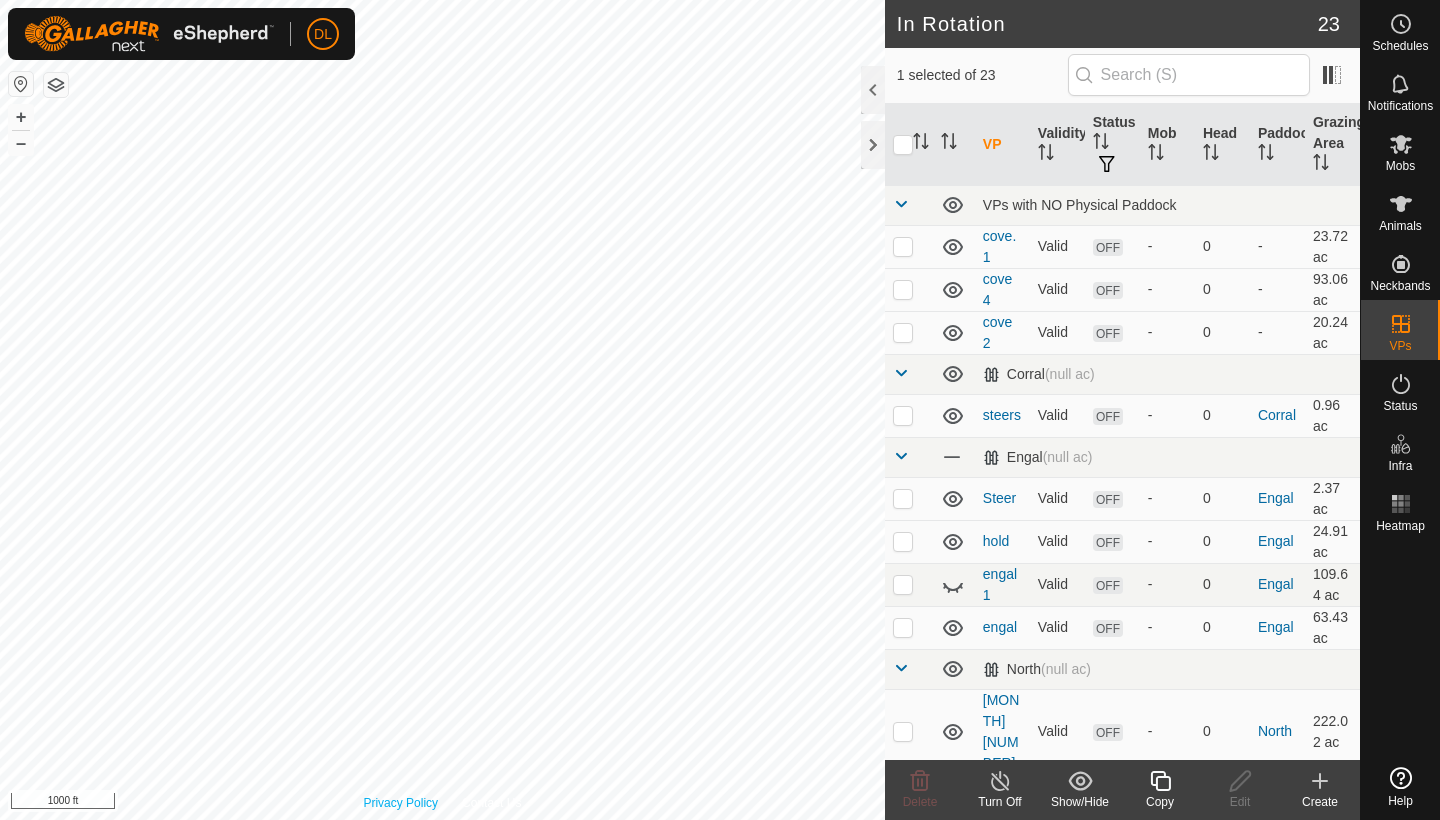 checkbox on "true" 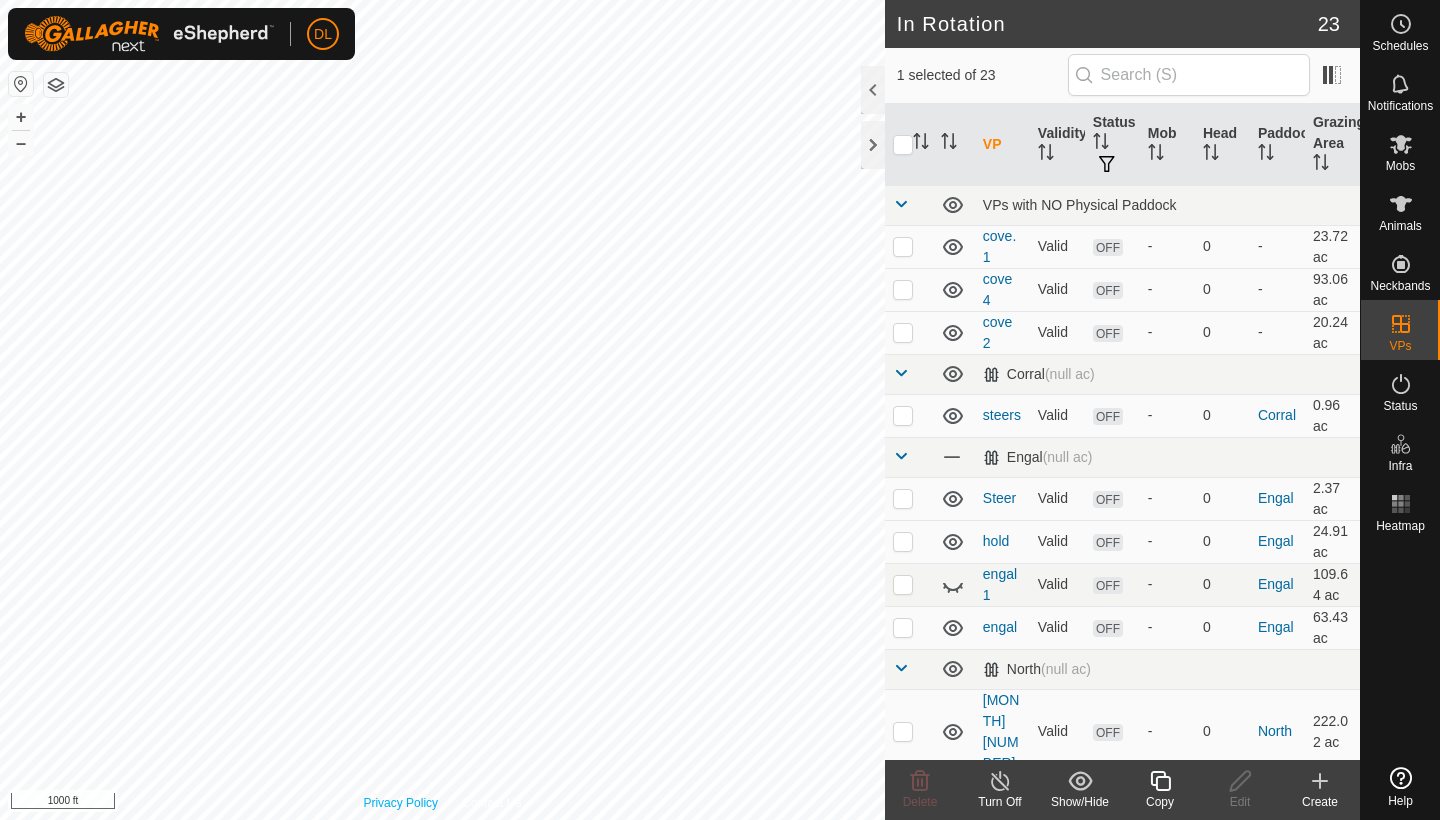 checkbox on "false" 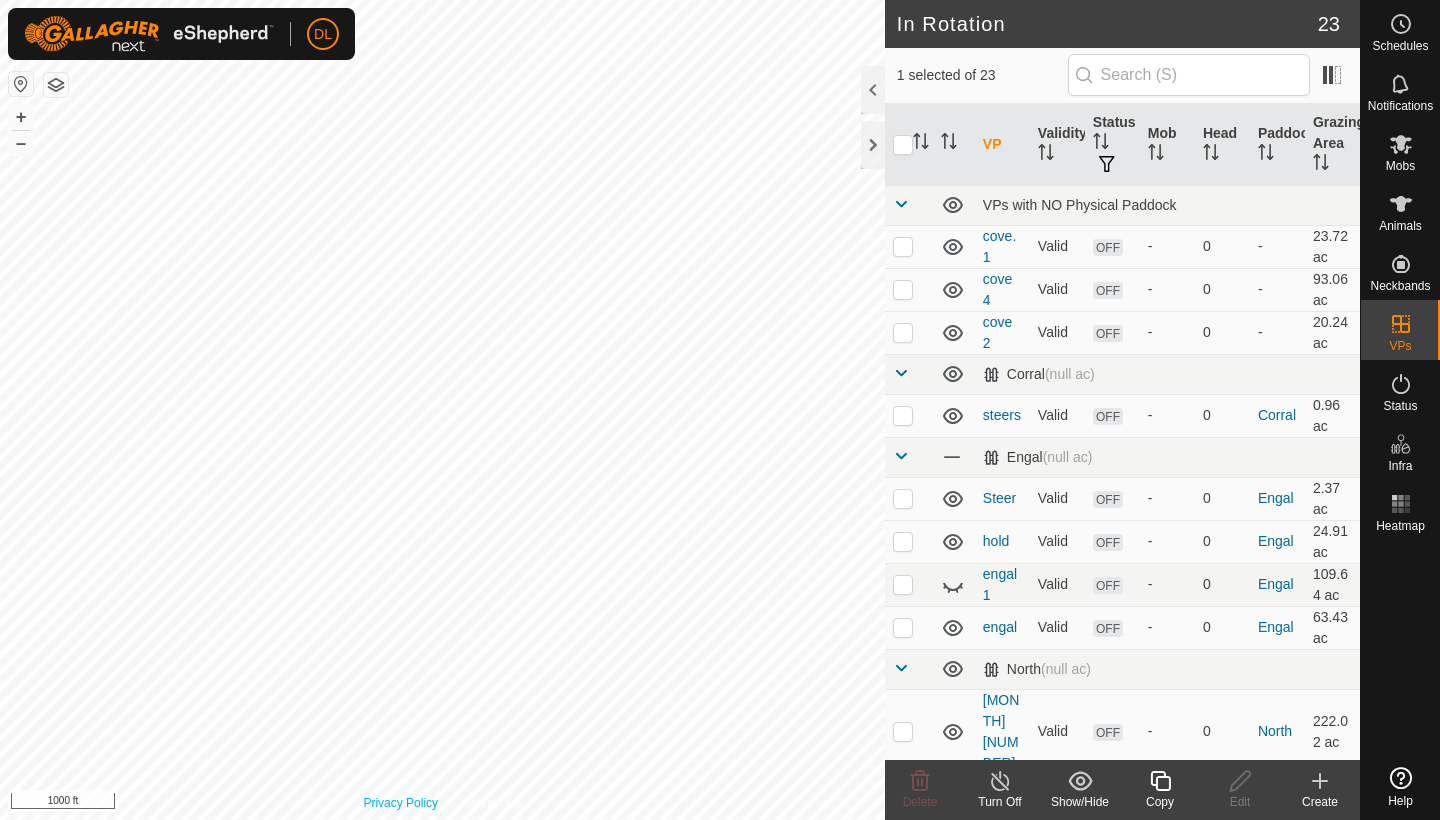 checkbox on "true" 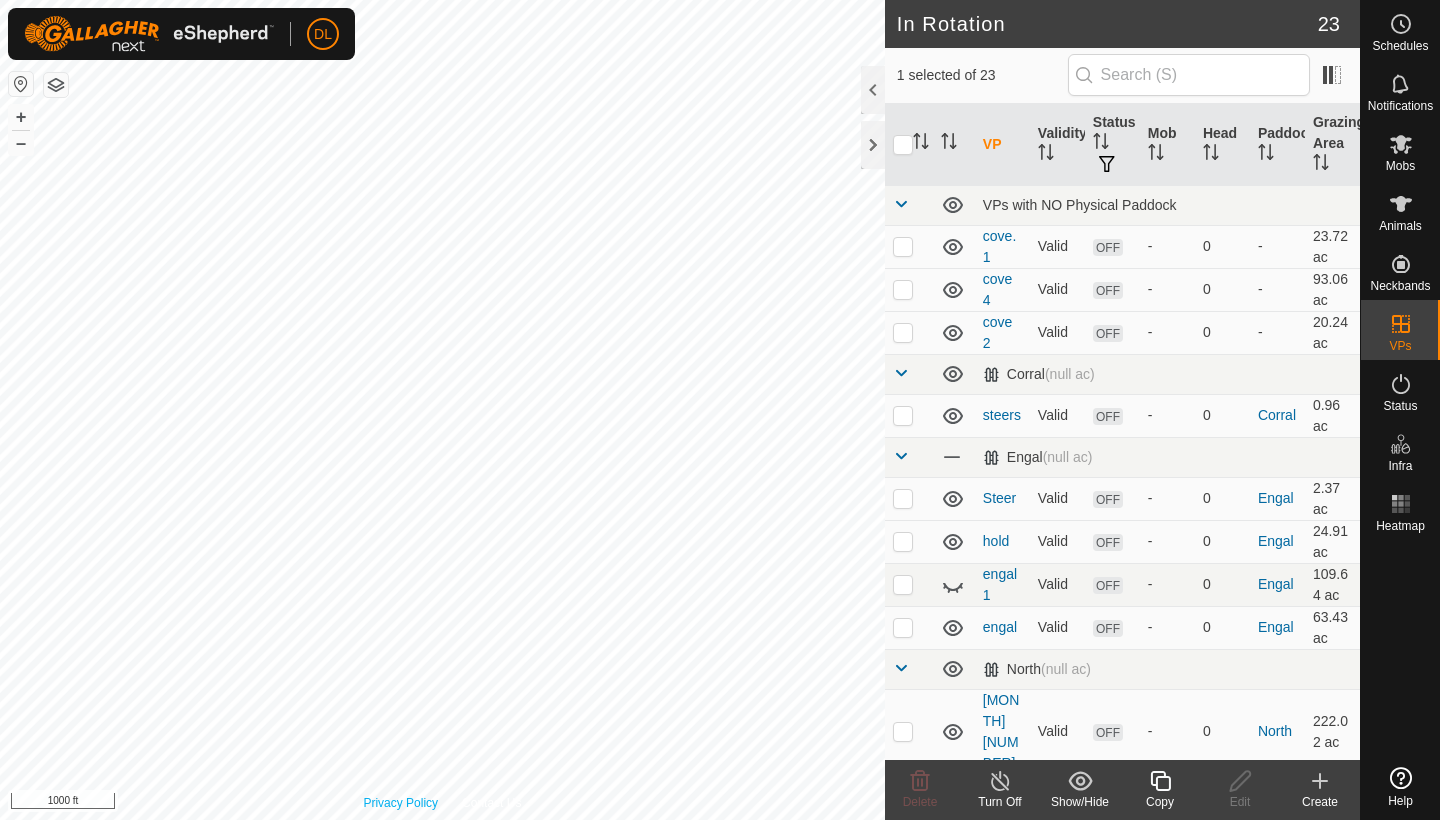 checkbox on "false" 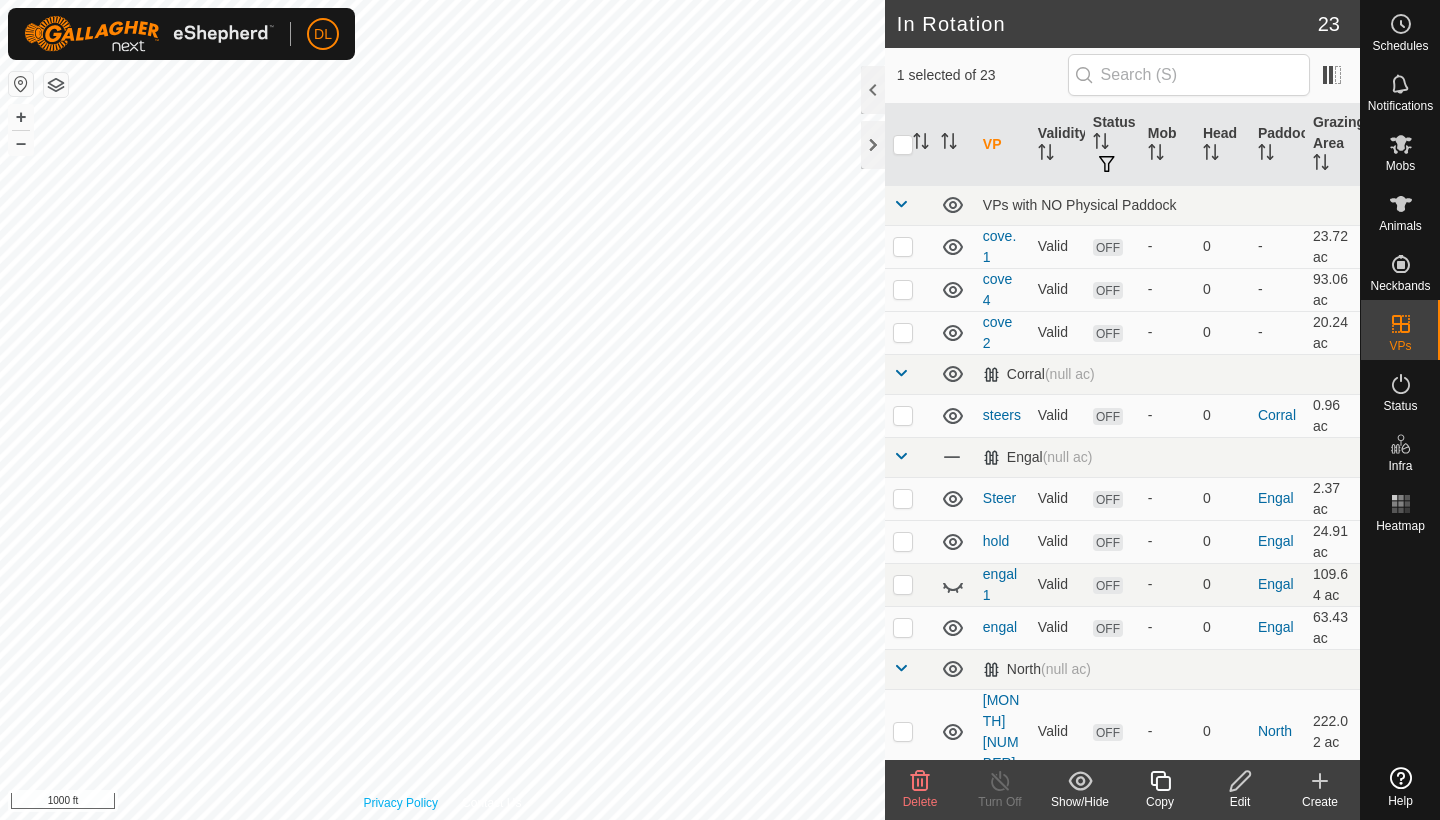 checkbox on "false" 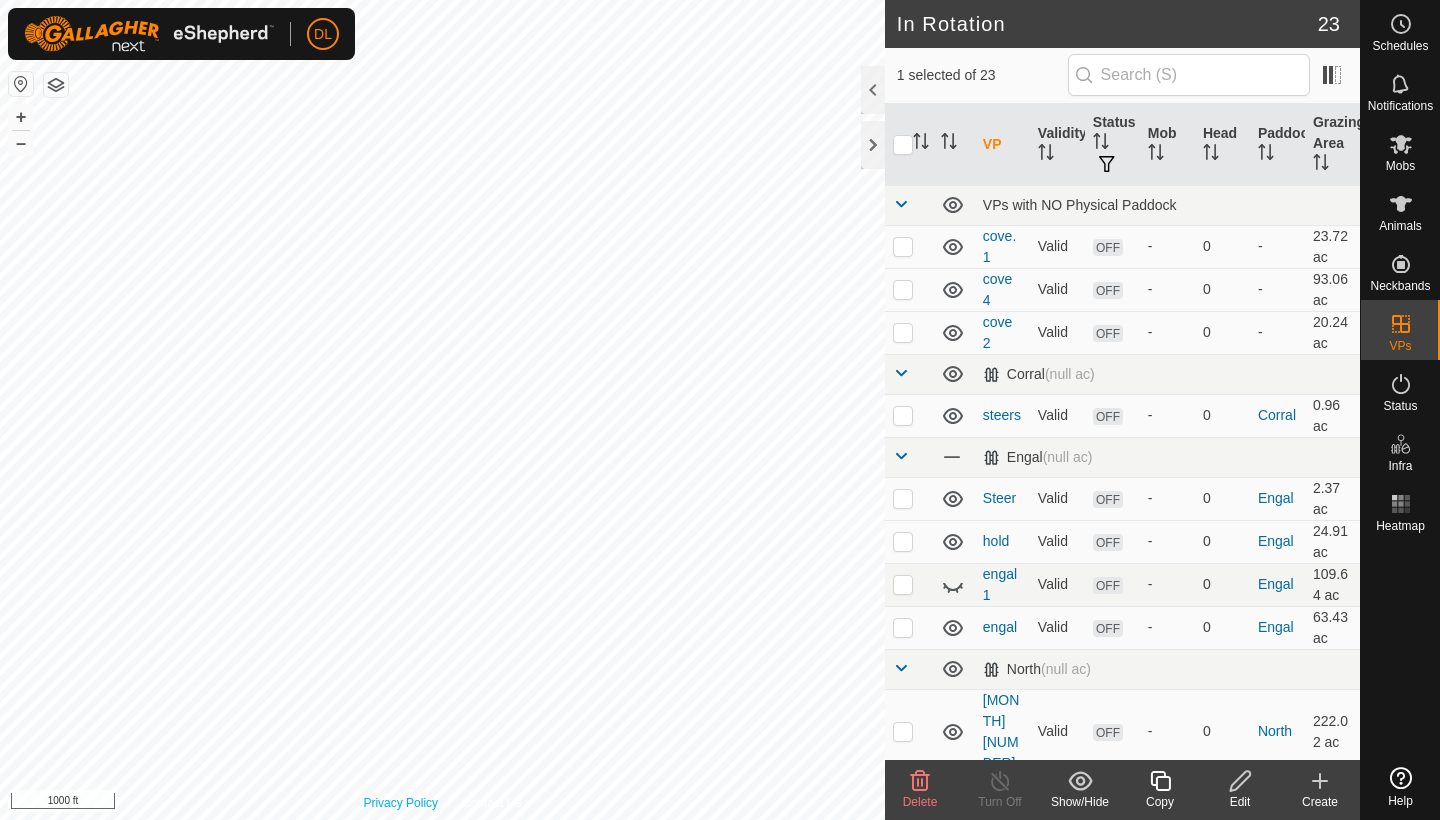checkbox on "true" 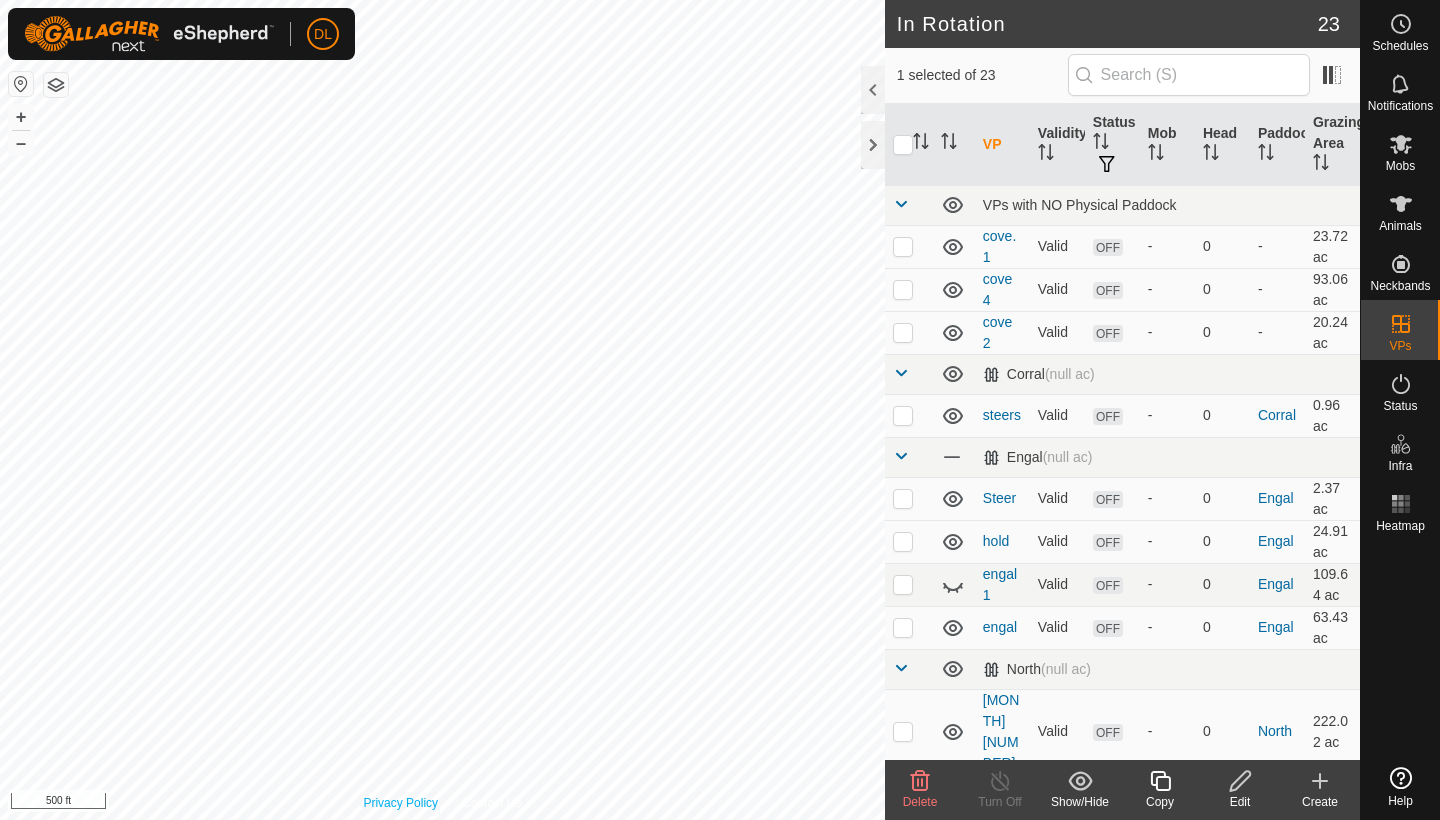 checkbox on "true" 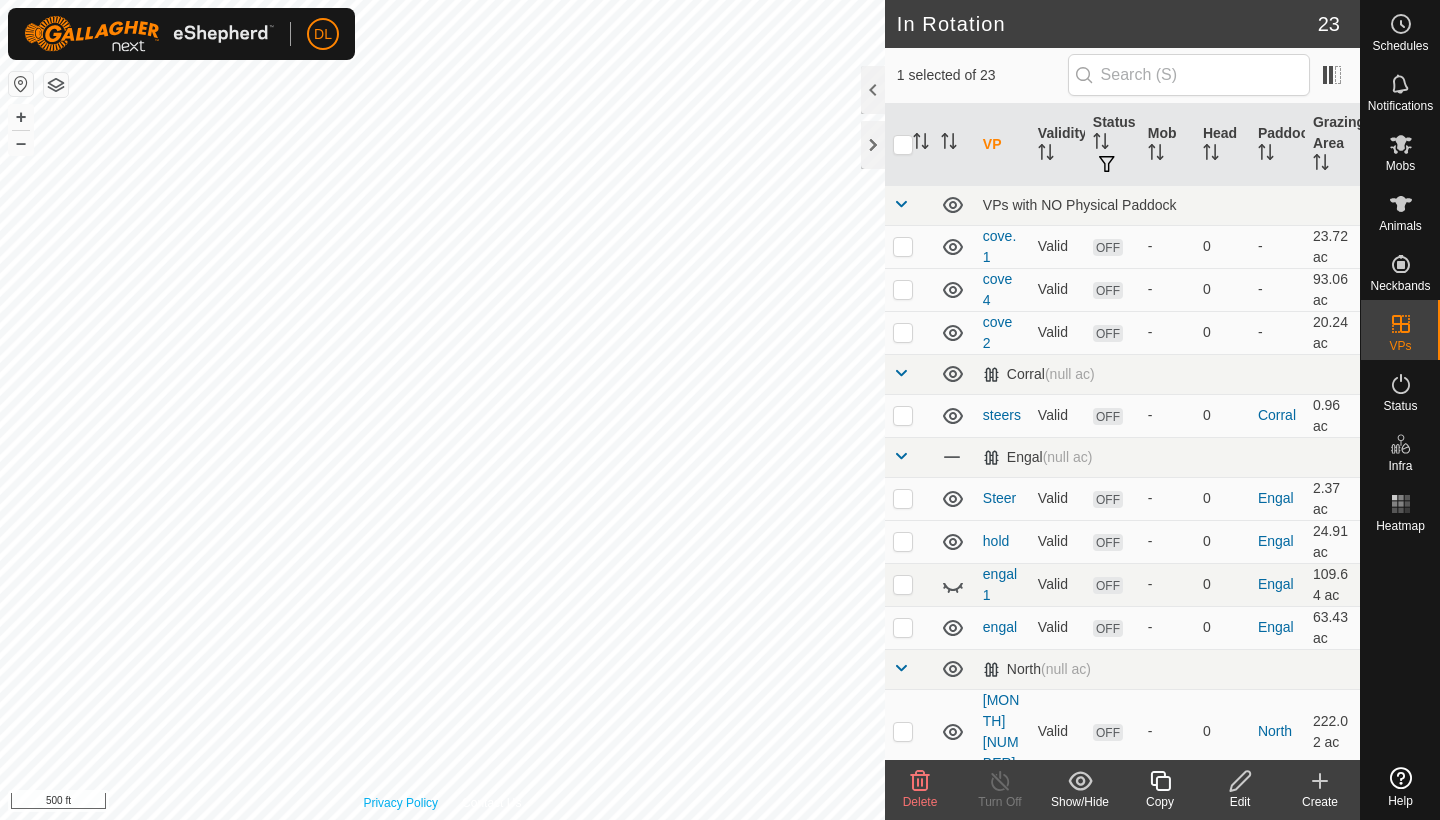 checkbox on "false" 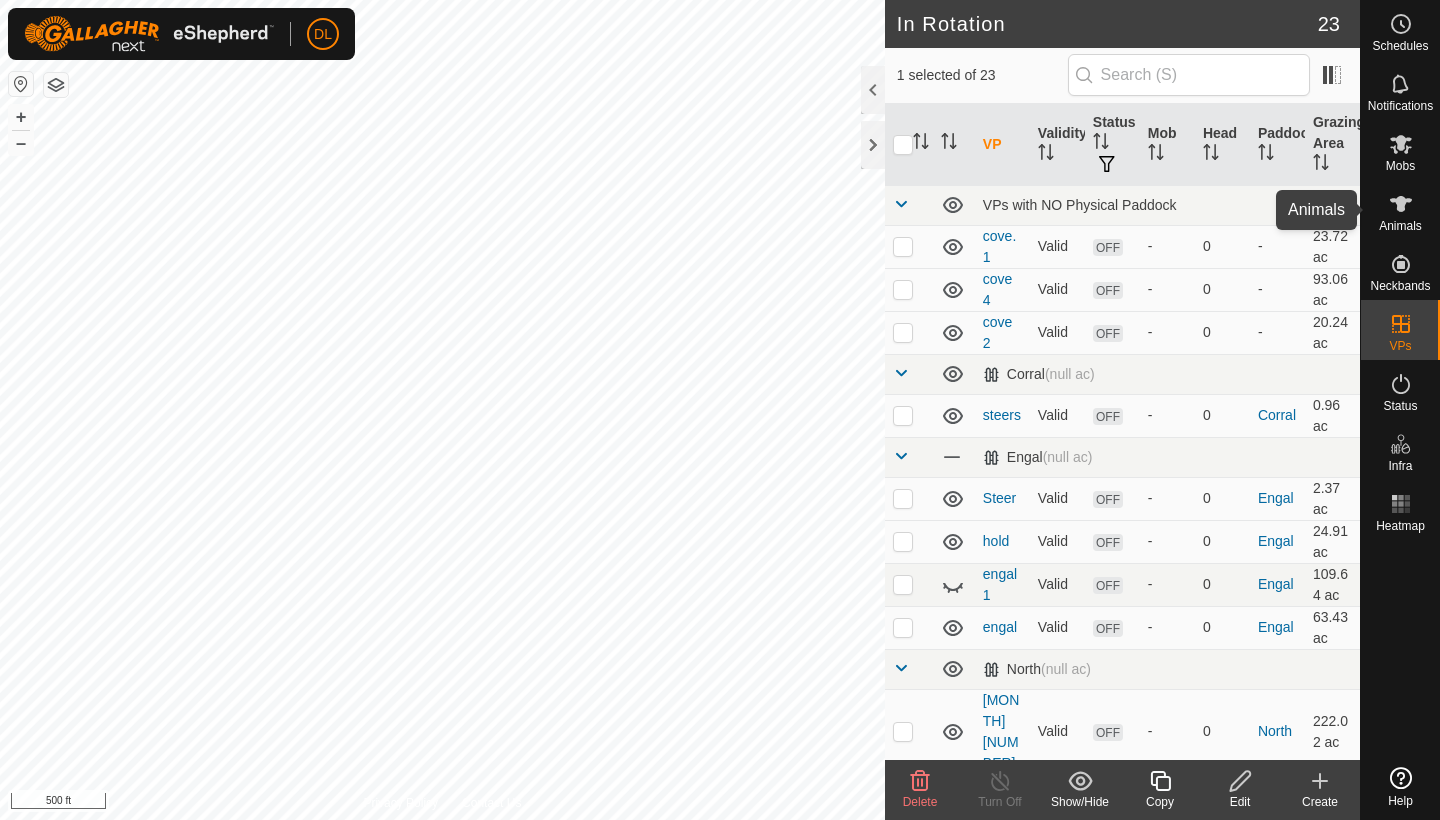 click 